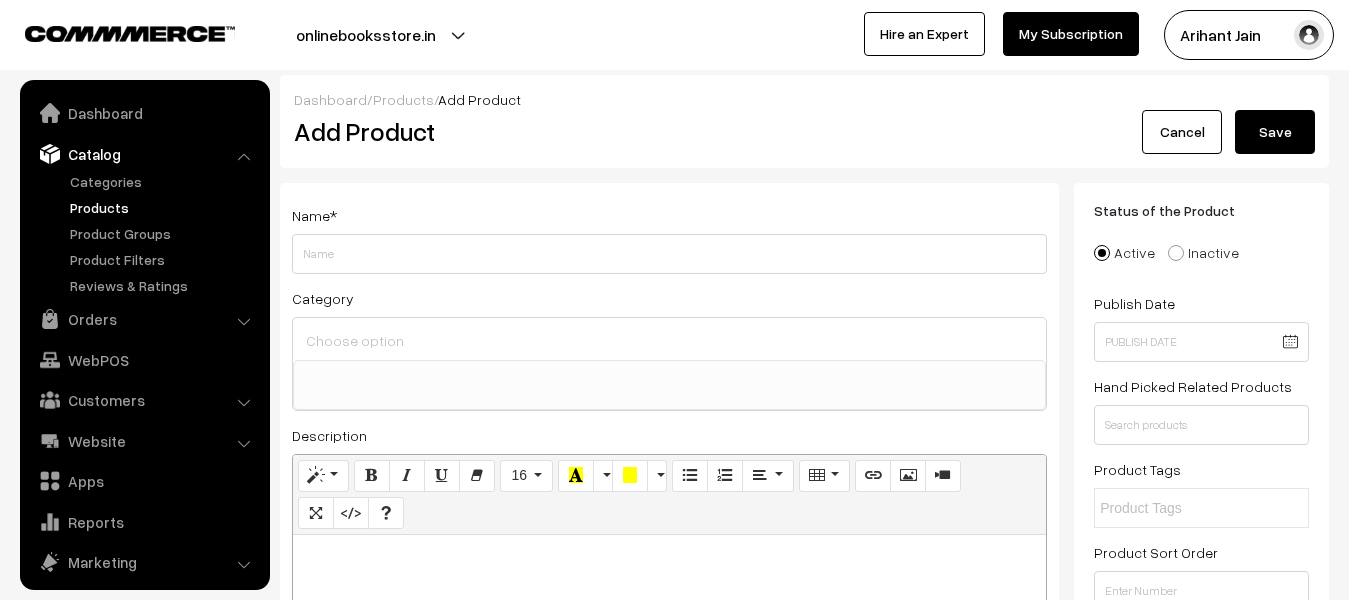 select 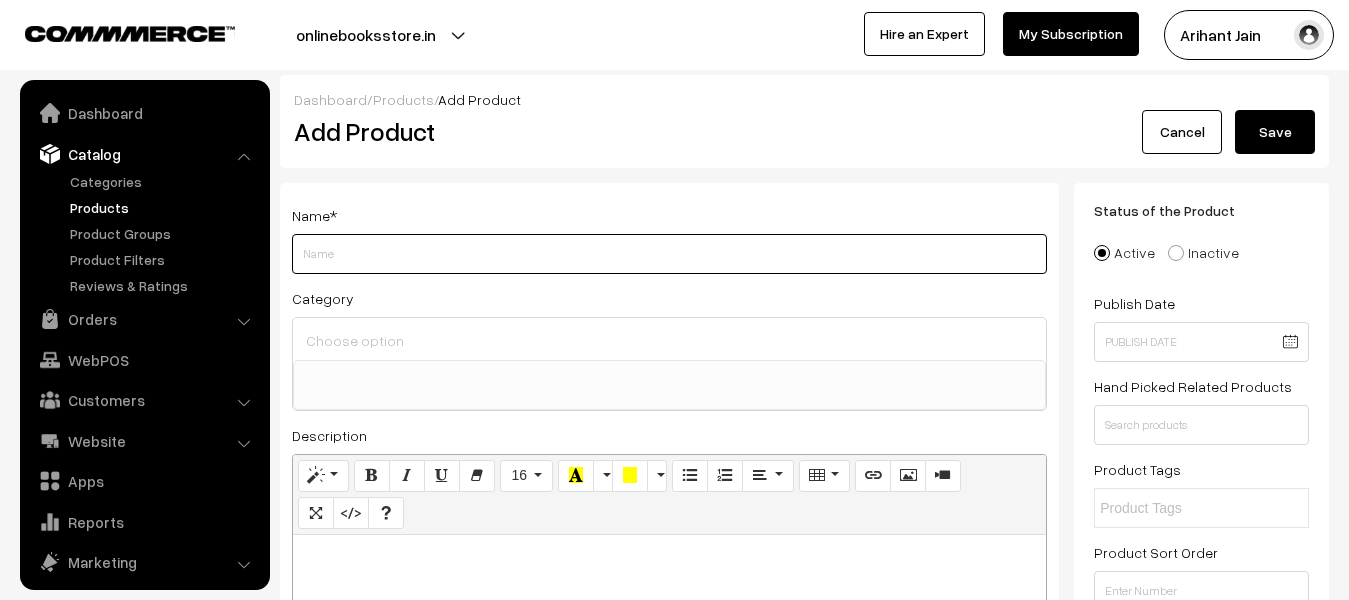 scroll, scrollTop: 55, scrollLeft: 0, axis: vertical 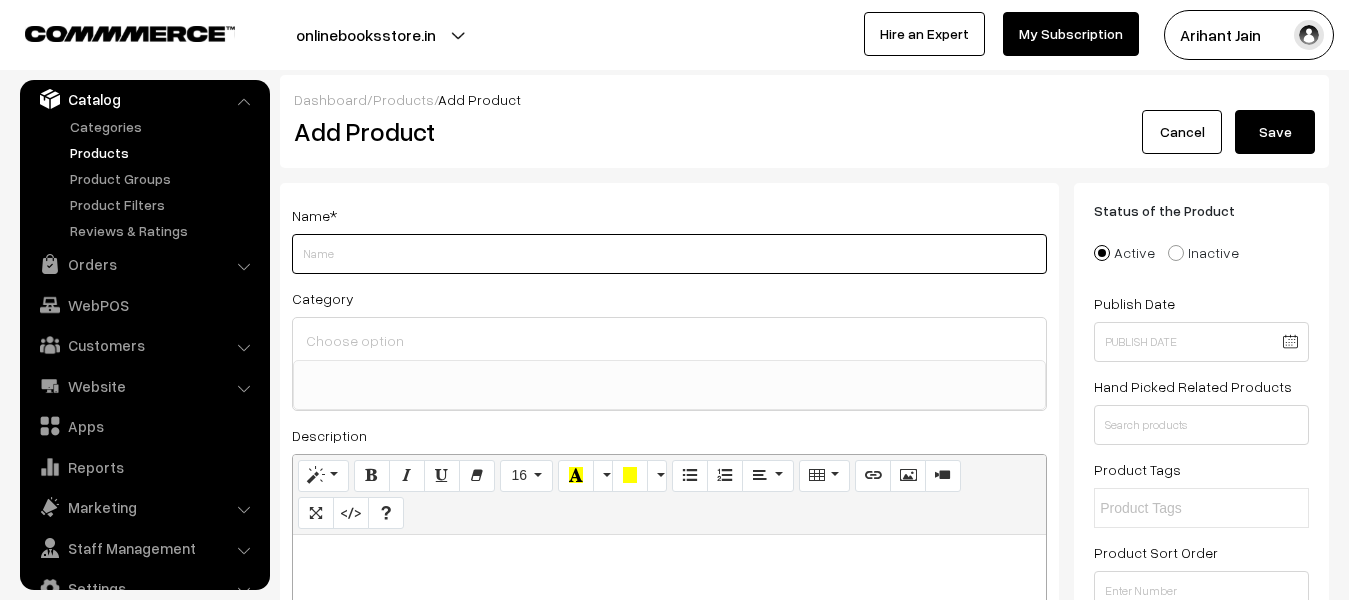 paste on "Payal Publication HKB Hindi Ki Baat RPSC Assistant Proffesher Bharti Pariksha 2025 Hindi Prasan Bank 1st Avam 2nd Questions Paper All In One New Syllabus New Edition 2025 By Akhilesh Sharma Sir" 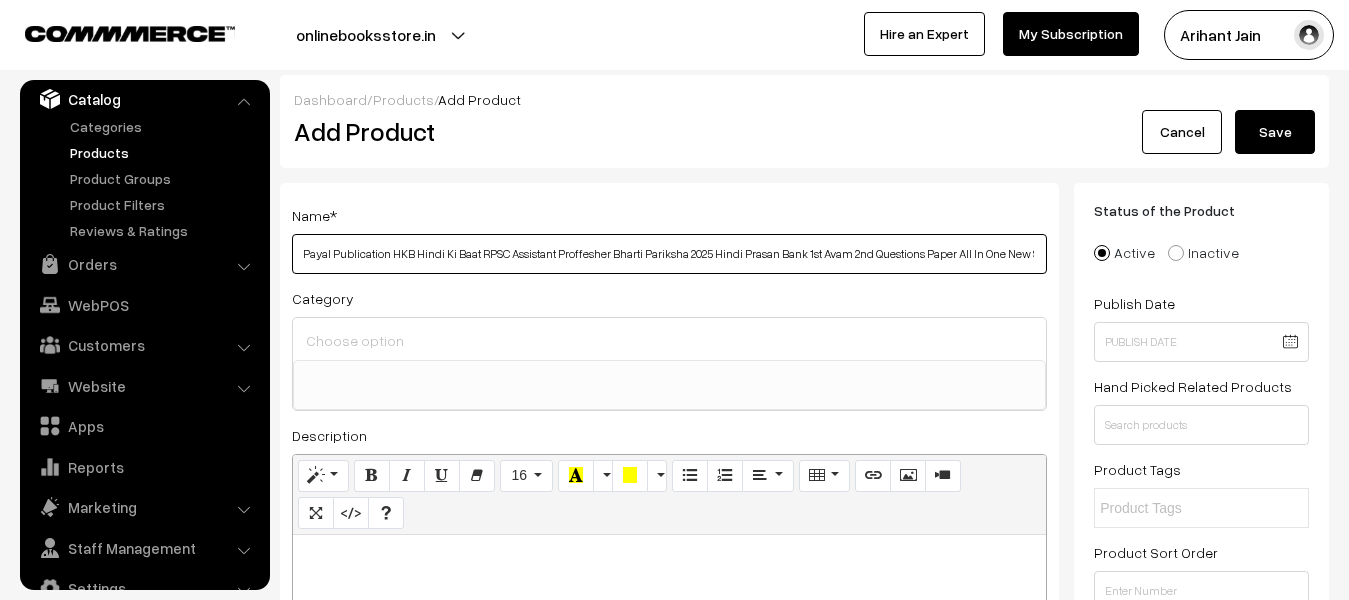 scroll, scrollTop: 0, scrollLeft: 246, axis: horizontal 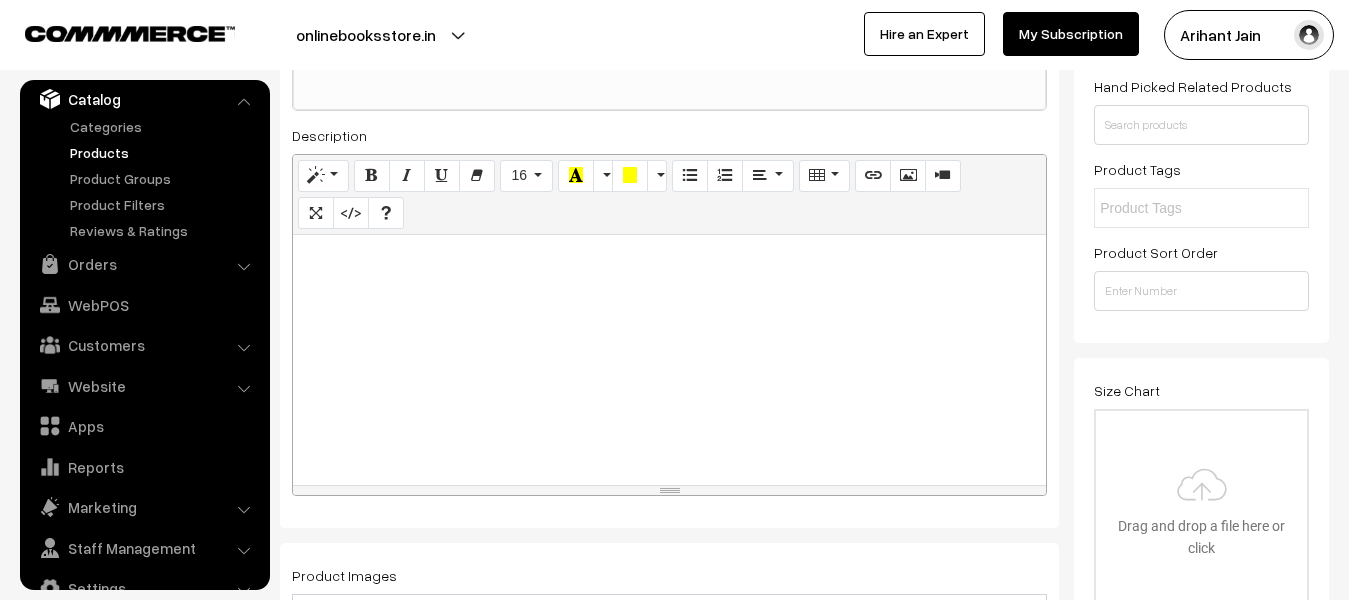 type on "Payal Publication HKB Hindi Ki Baat RPSC Assistant Proffesher Bharti Pariksha 2025 Hindi Prasan Bank 1st Avam 2nd Questions Paper All In One New Syllabus New Edition 2025 By Akhilesh Sharma Sir" 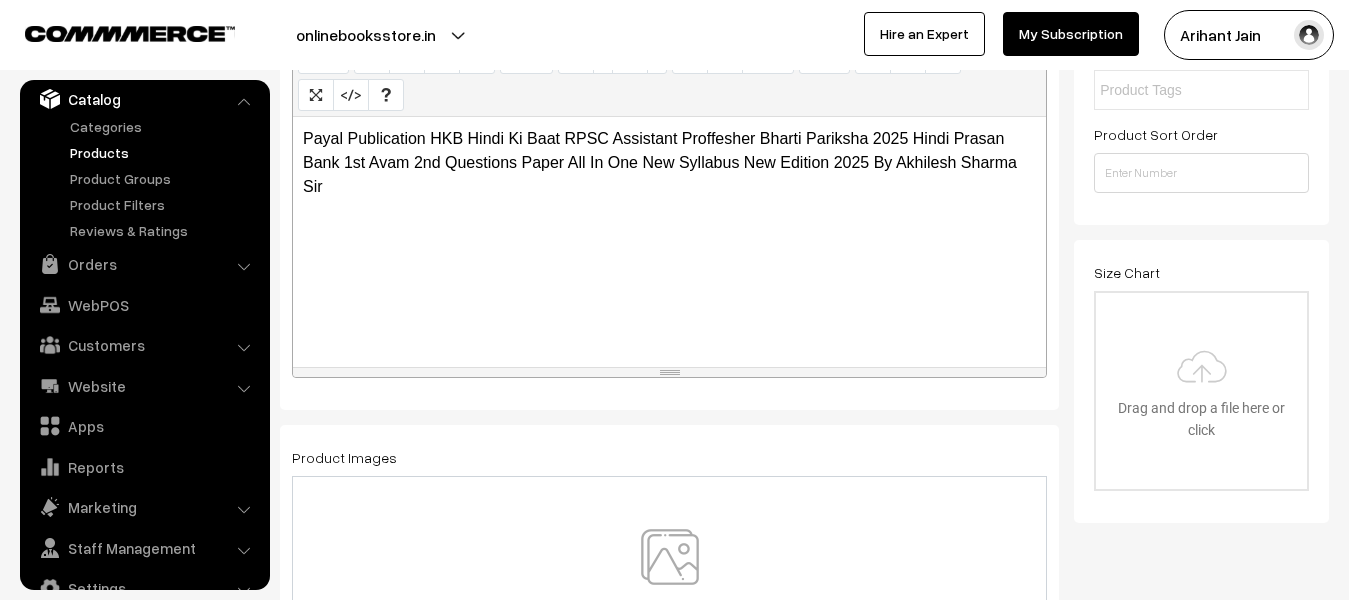 scroll, scrollTop: 700, scrollLeft: 0, axis: vertical 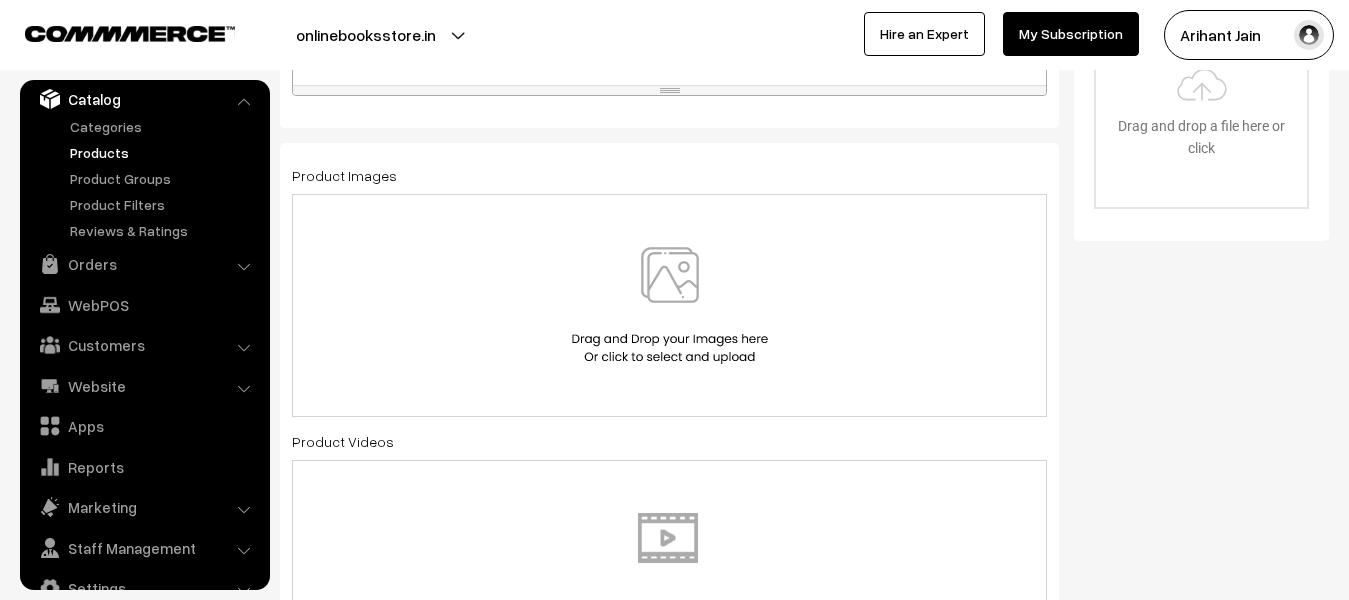 click at bounding box center (670, 305) 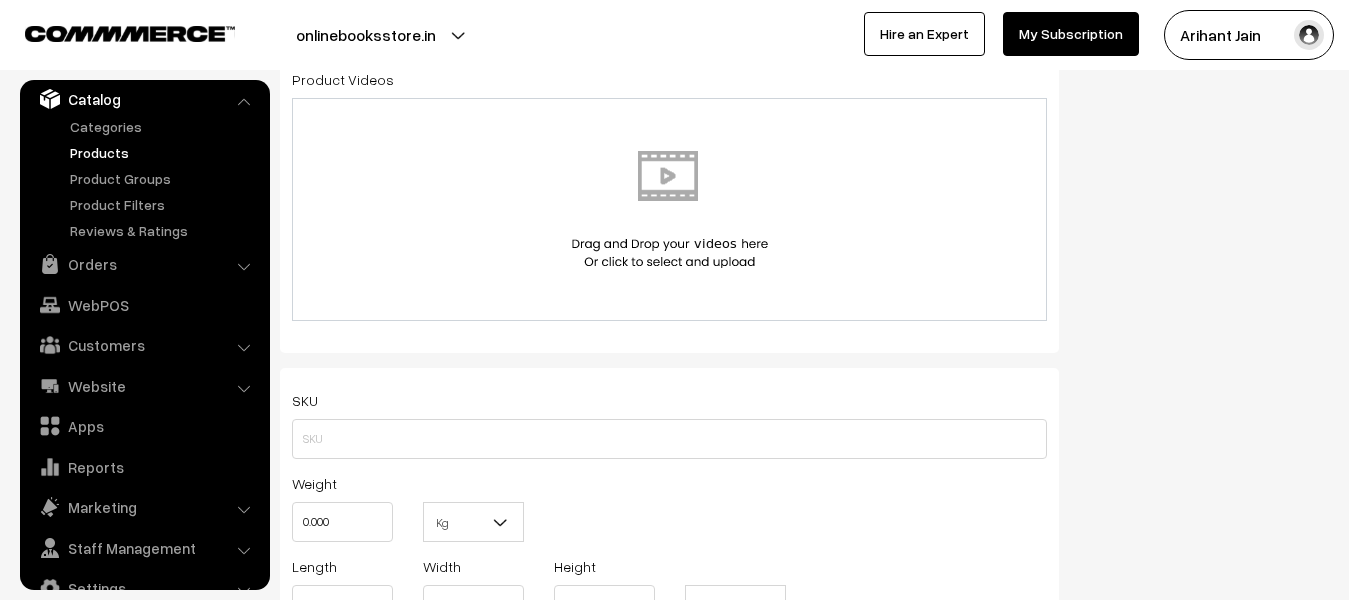 scroll, scrollTop: 1200, scrollLeft: 0, axis: vertical 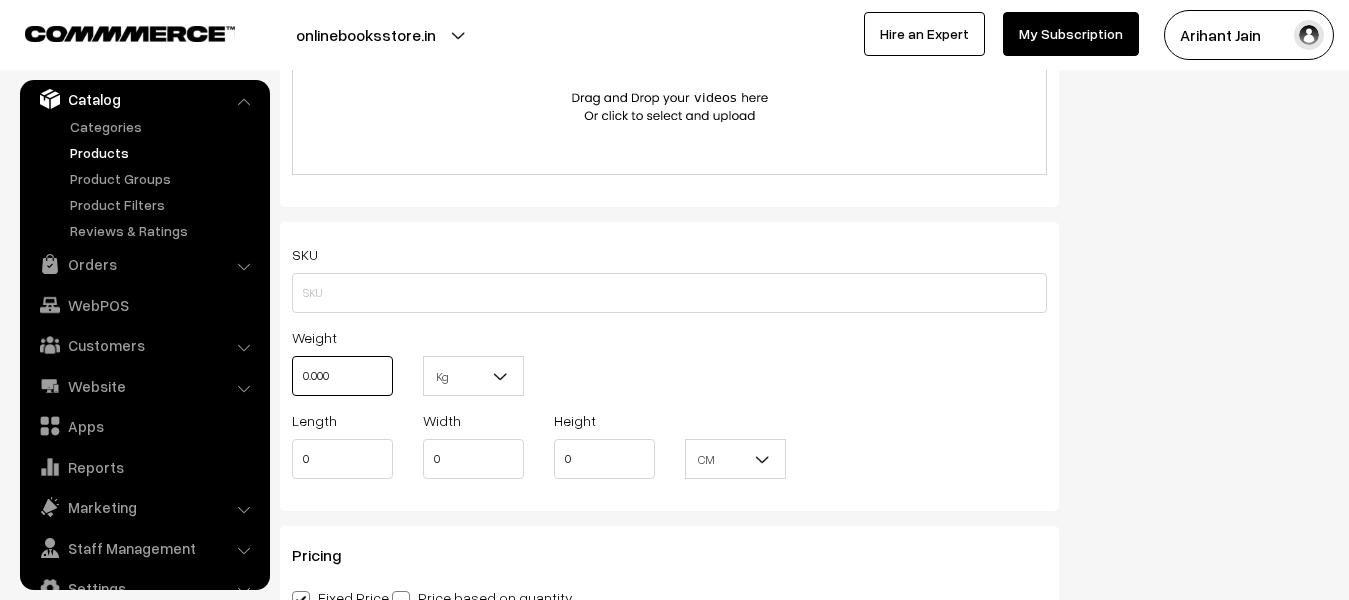 click on "0.000" at bounding box center [342, 376] 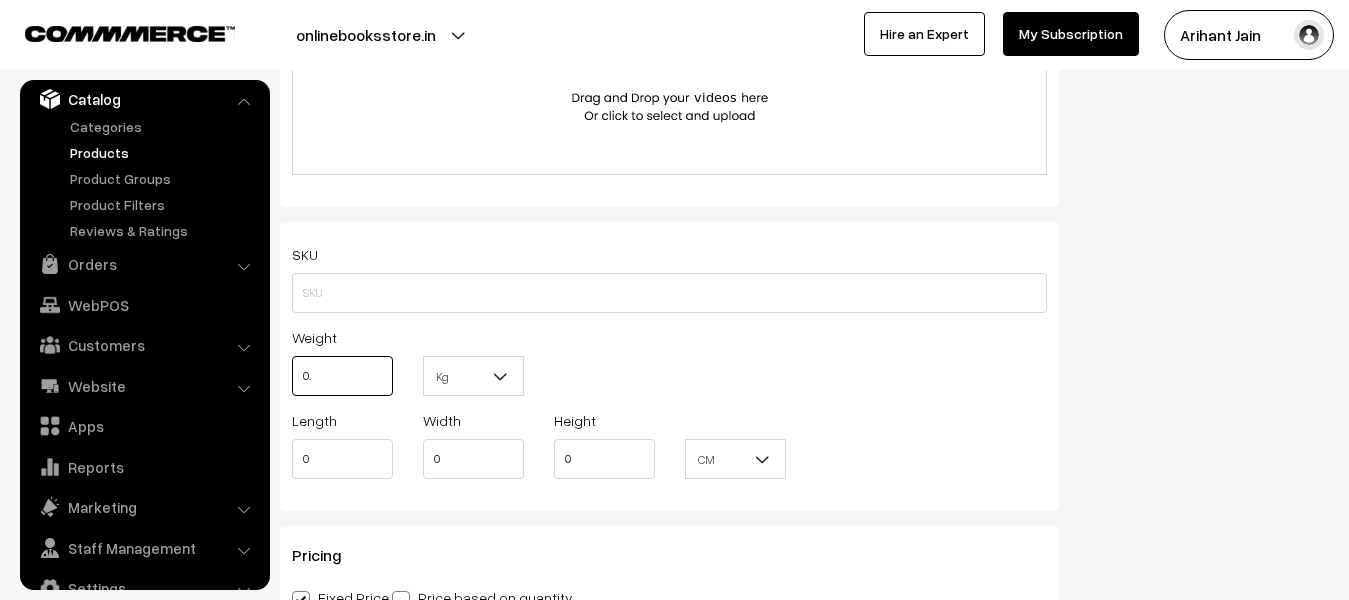 type on "0" 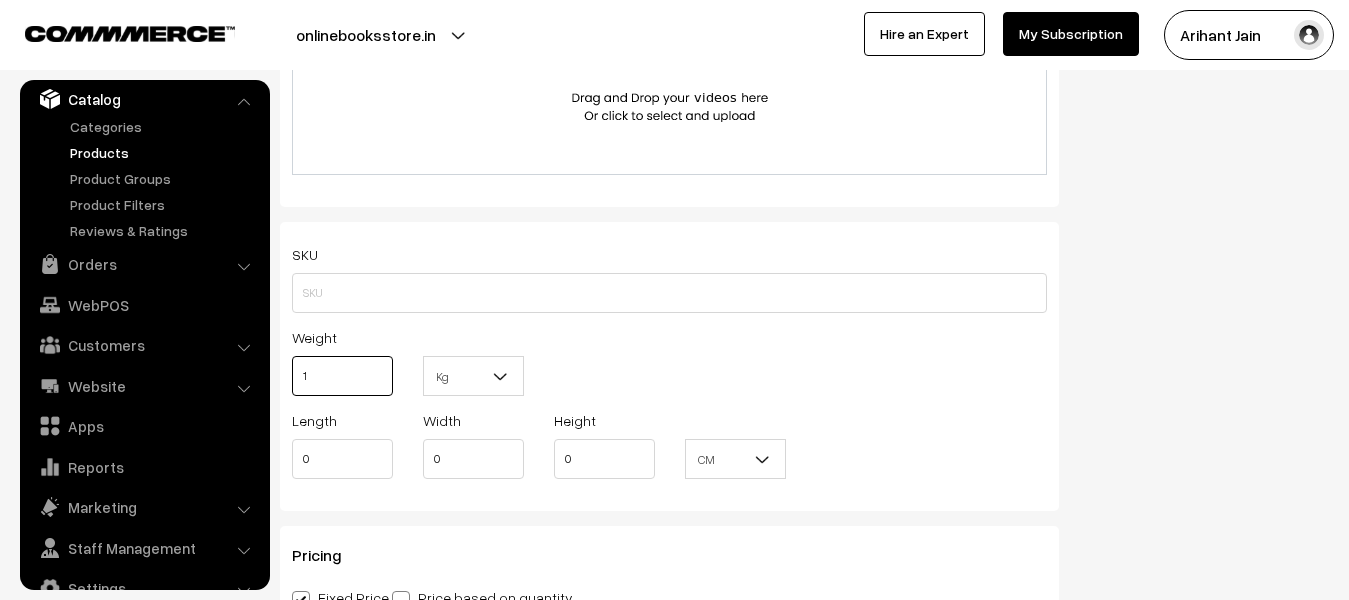 type on "1" 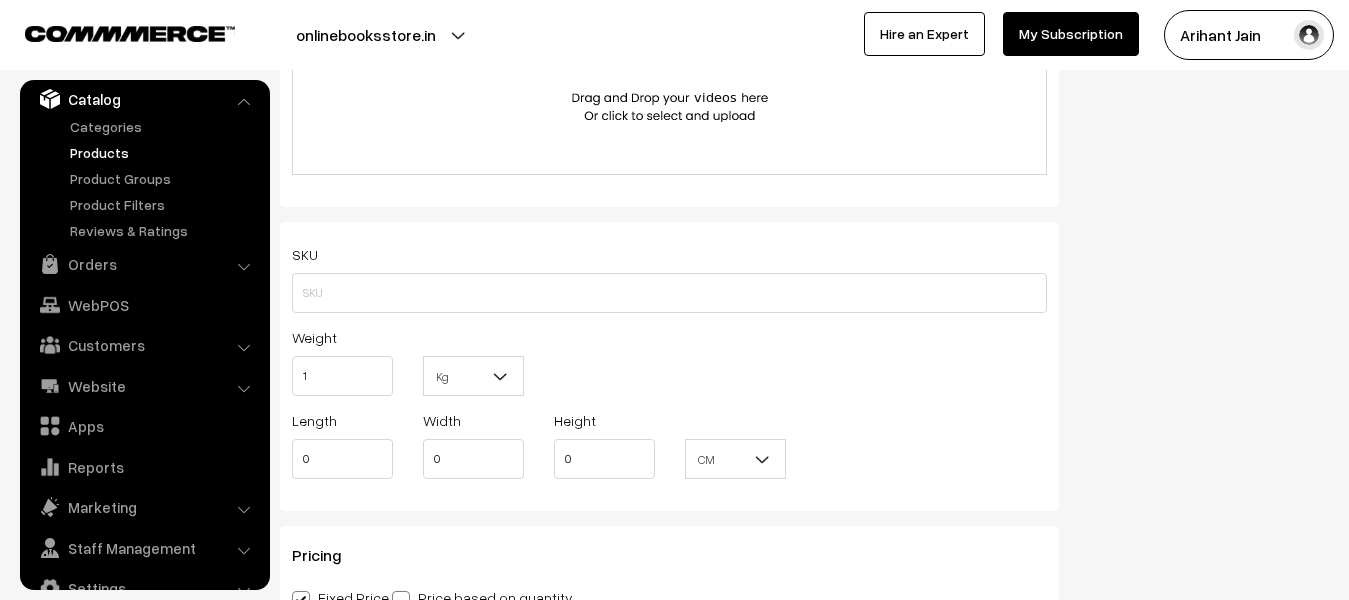 click on "Kg" at bounding box center [473, 376] 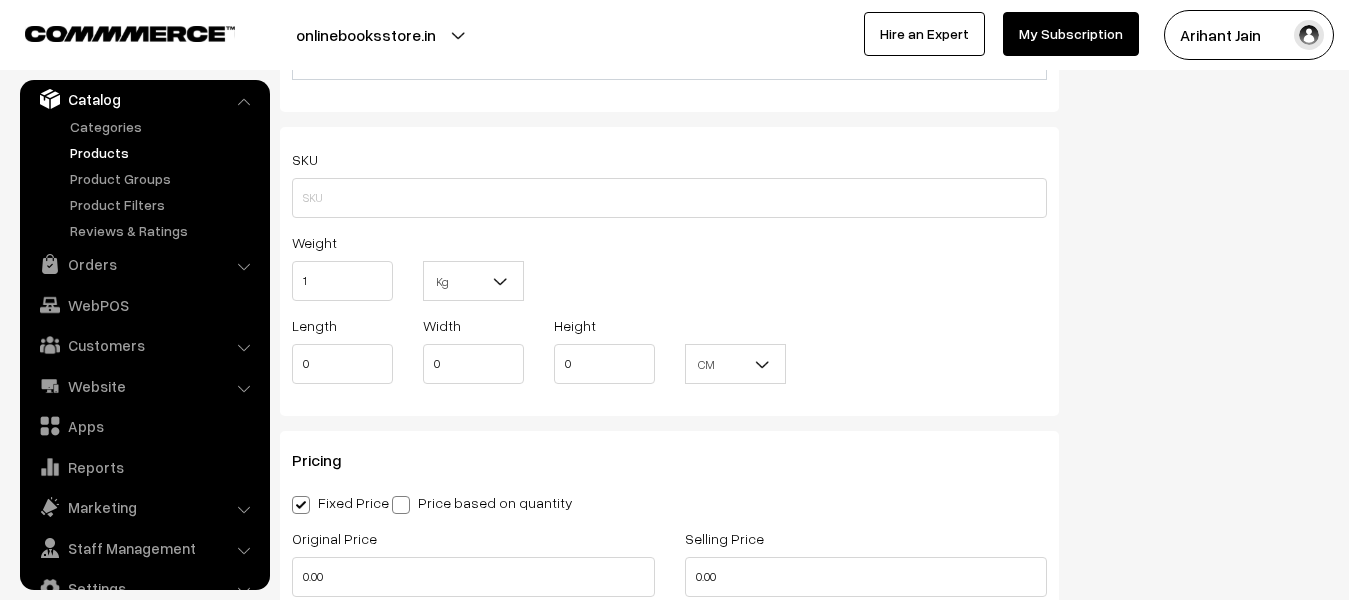scroll, scrollTop: 1400, scrollLeft: 0, axis: vertical 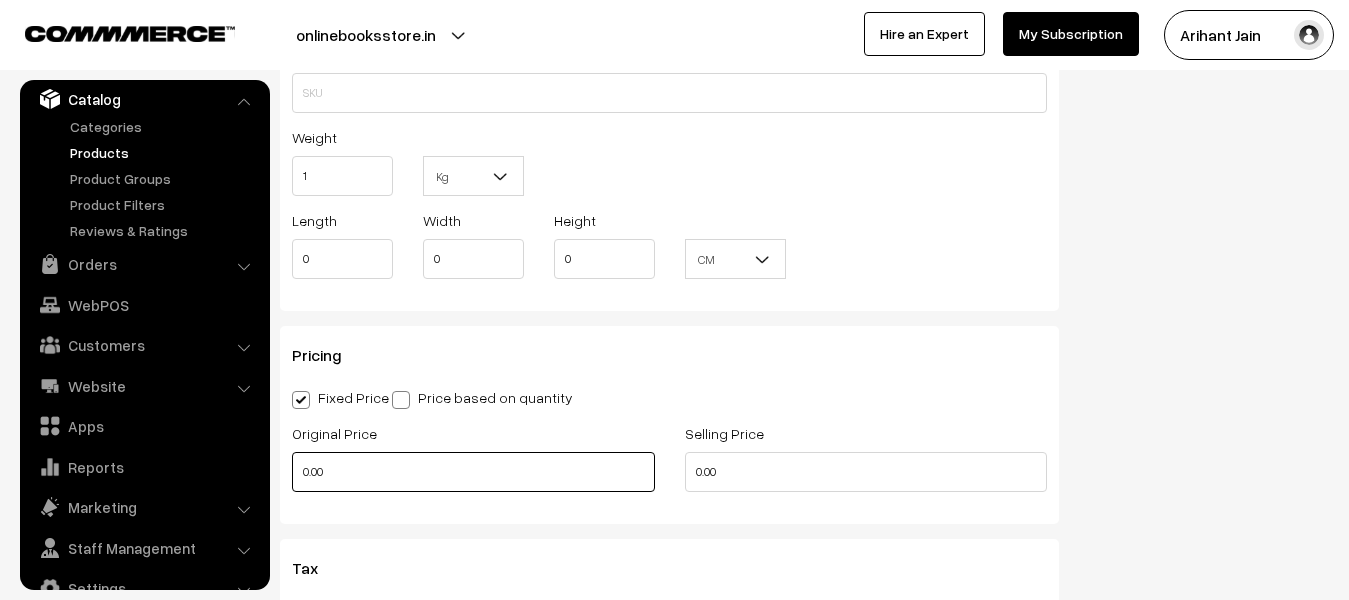 click on "0.00" at bounding box center [473, 472] 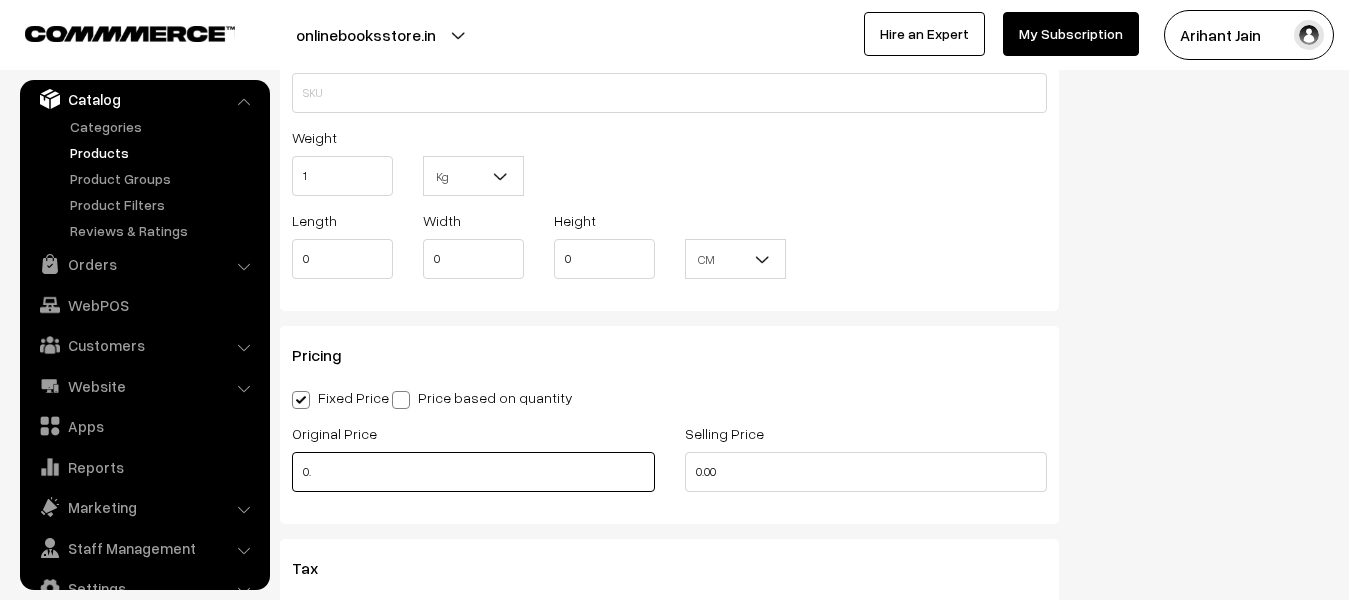 type on "0" 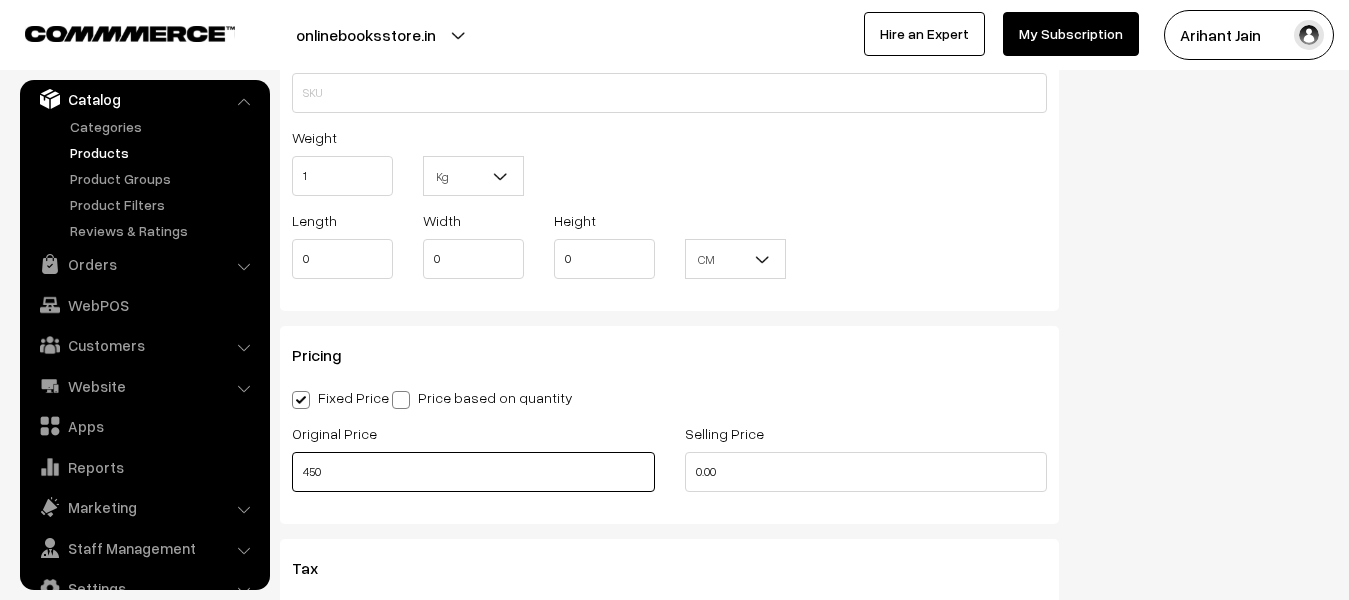 type on "450" 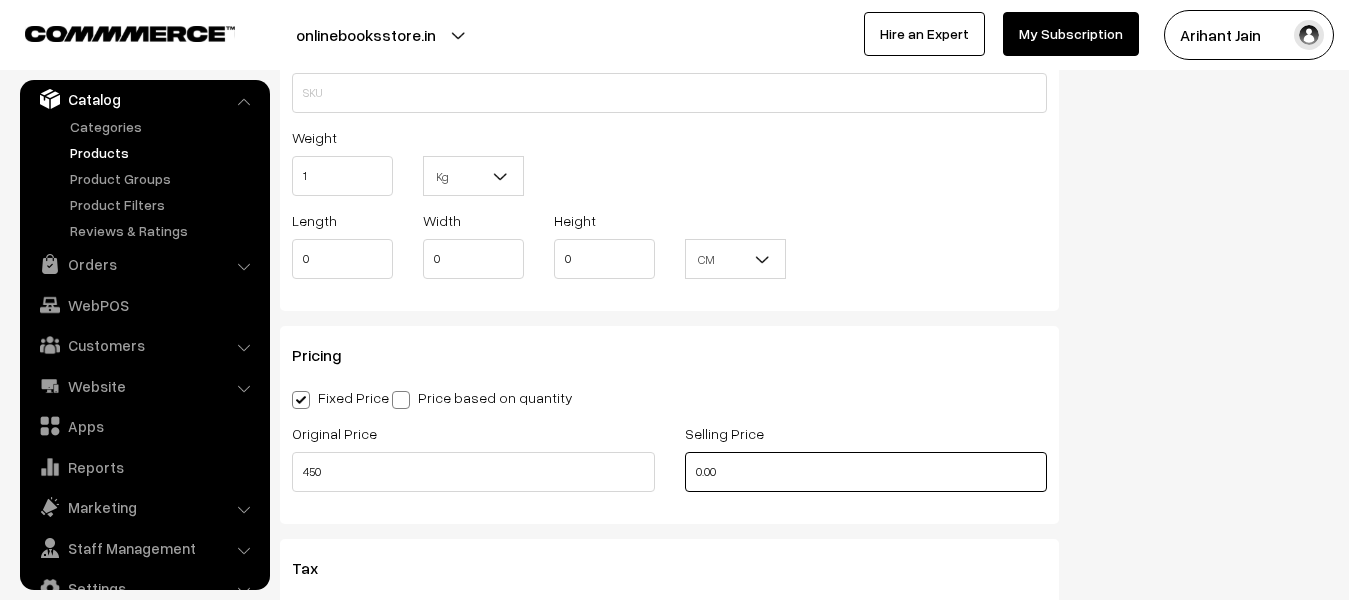 click on "0.00" at bounding box center (866, 472) 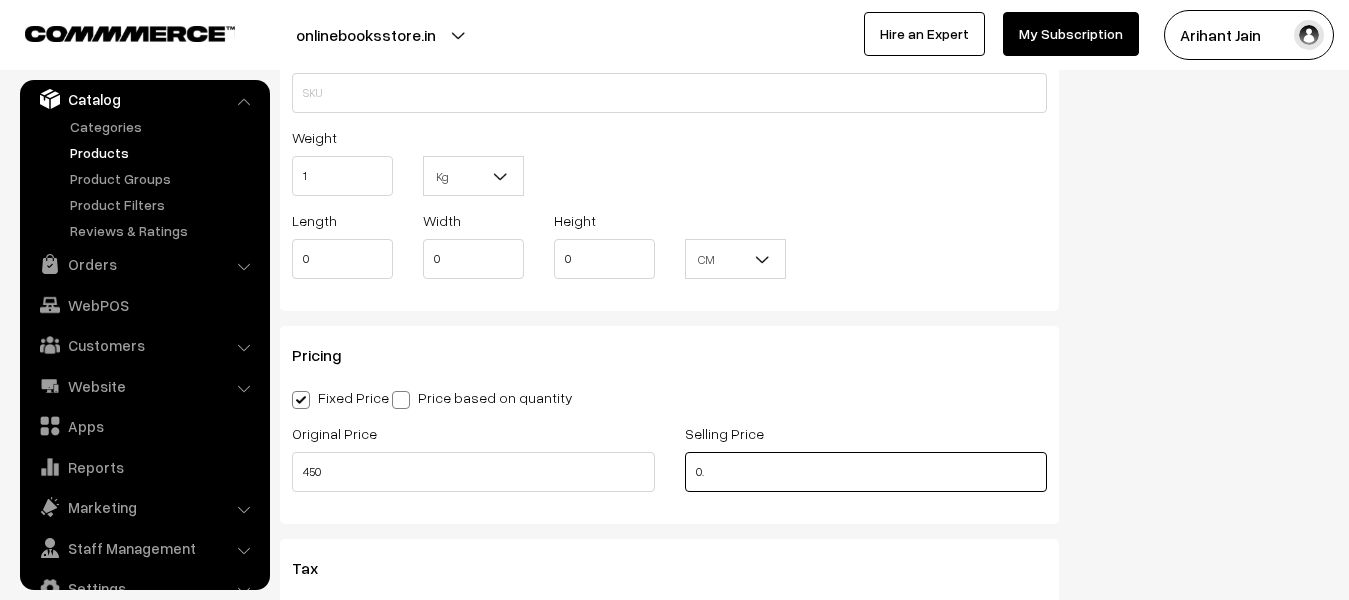 type on "0" 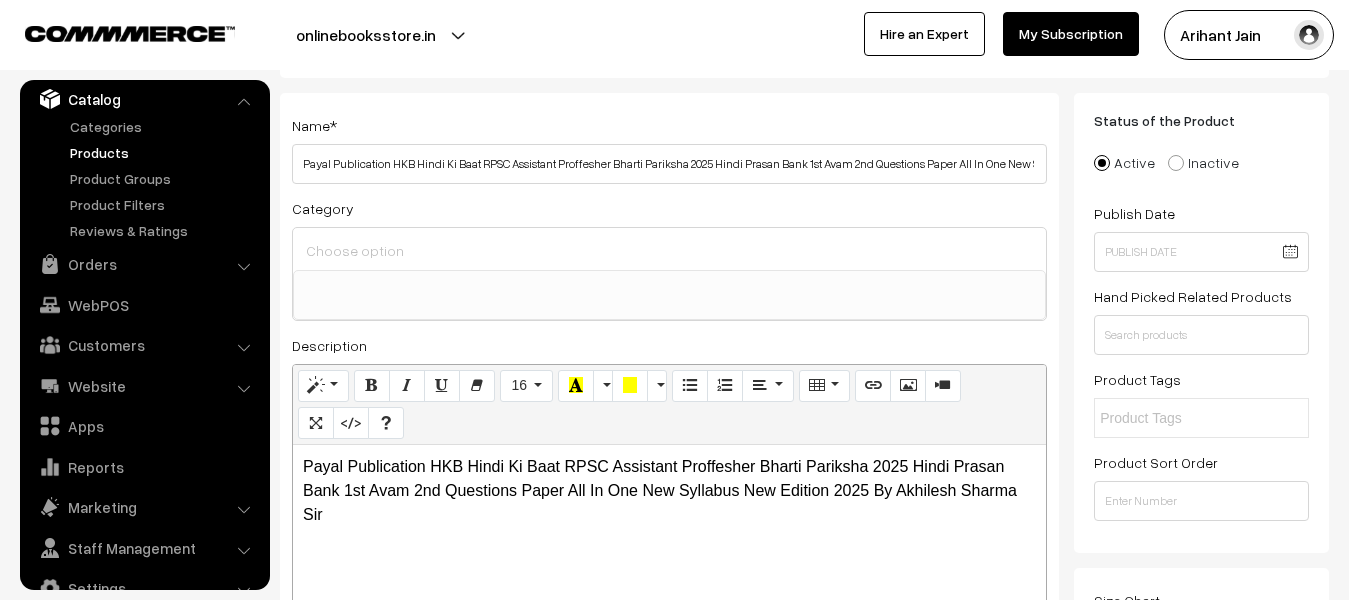 scroll, scrollTop: 0, scrollLeft: 0, axis: both 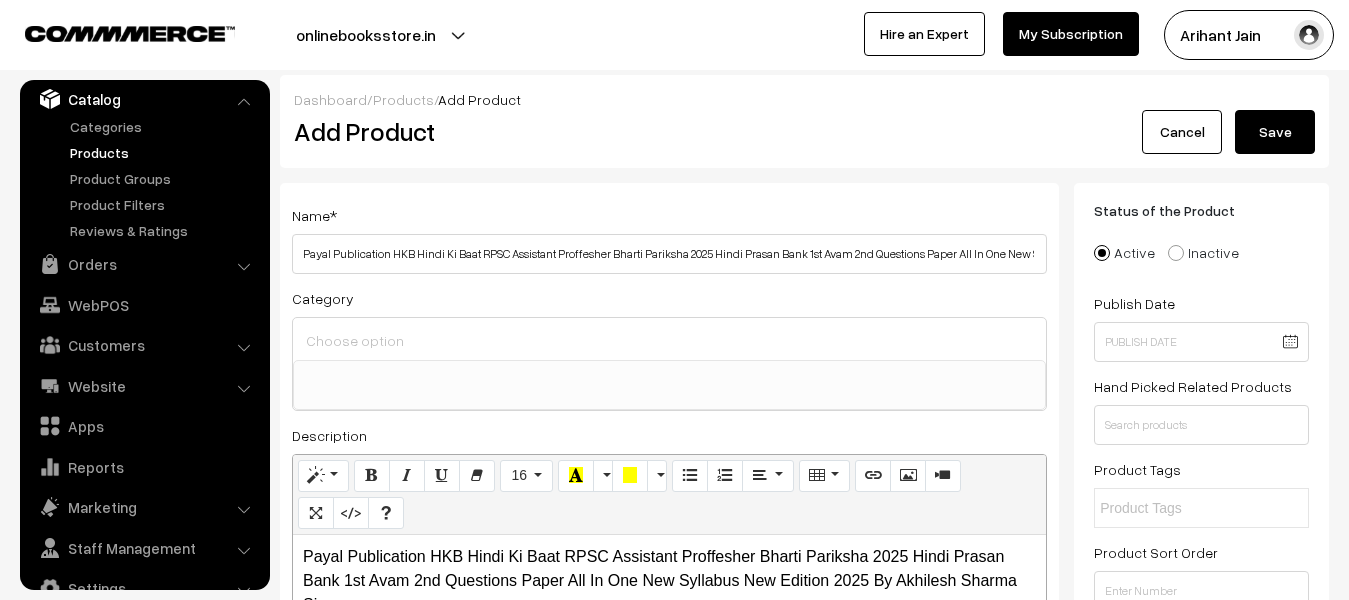 type on "399" 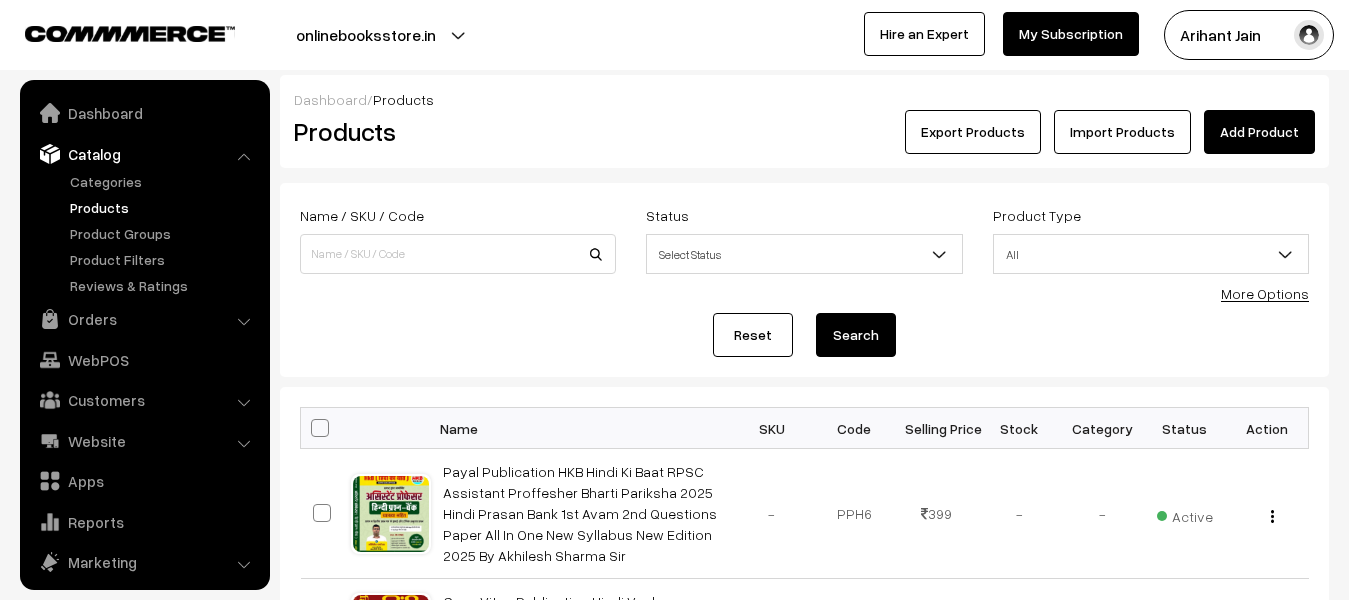 scroll, scrollTop: 0, scrollLeft: 0, axis: both 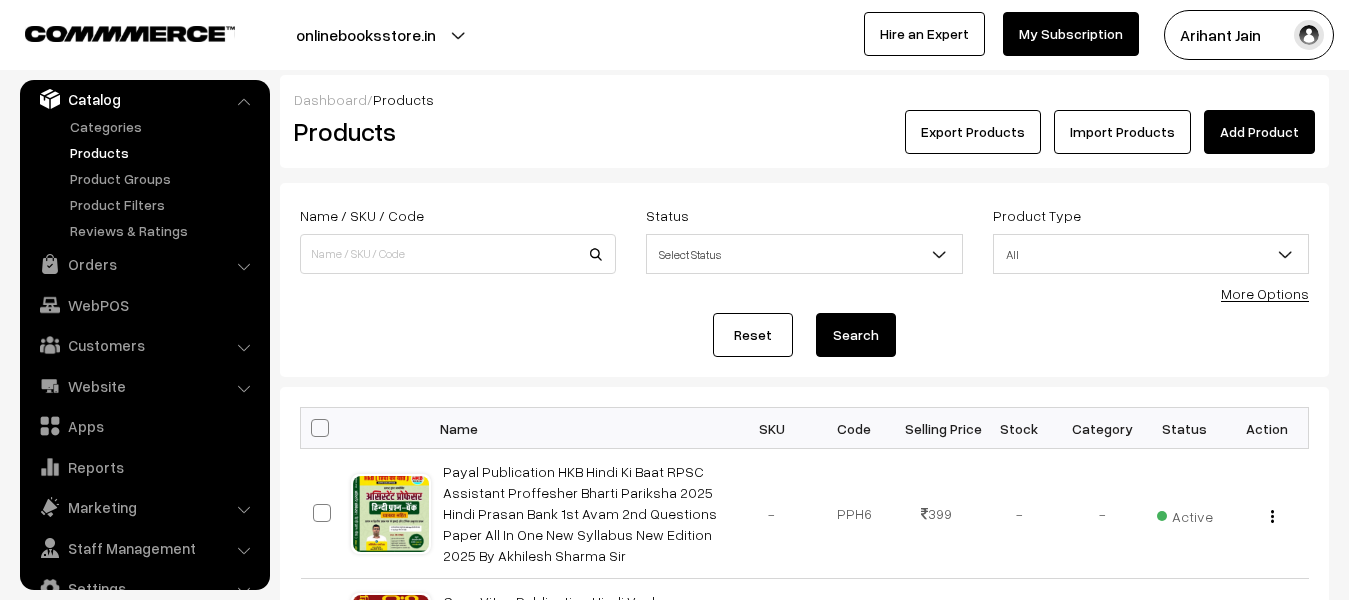 click on "Add Product" at bounding box center [1259, 132] 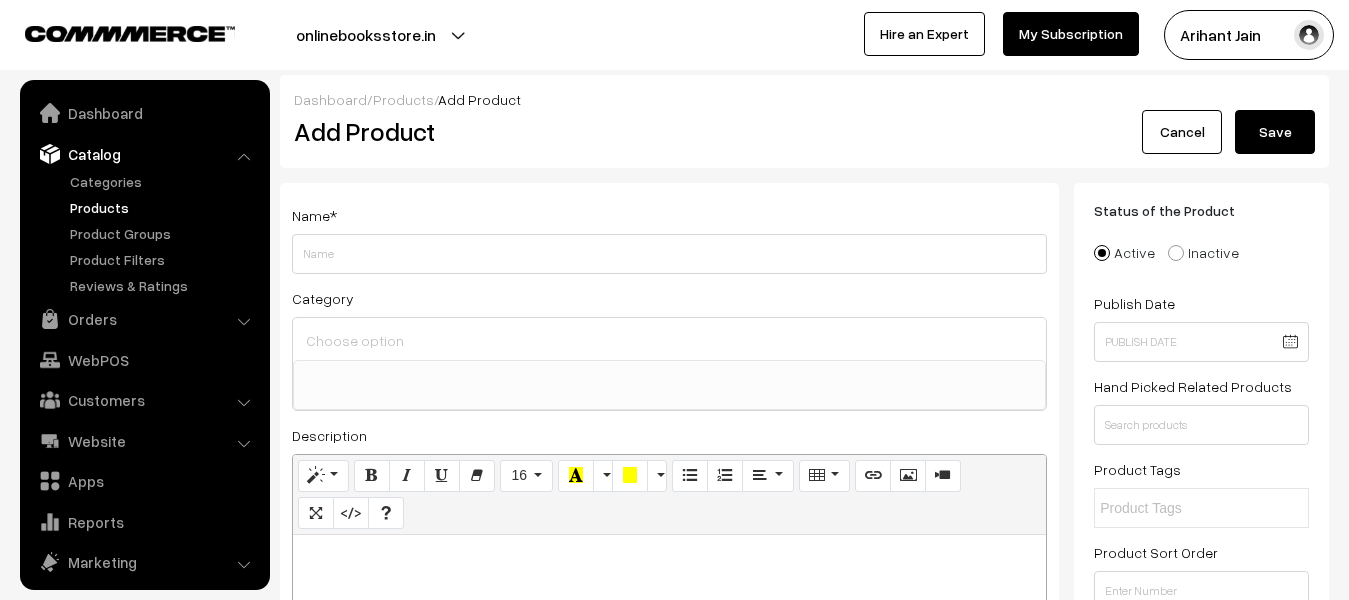select 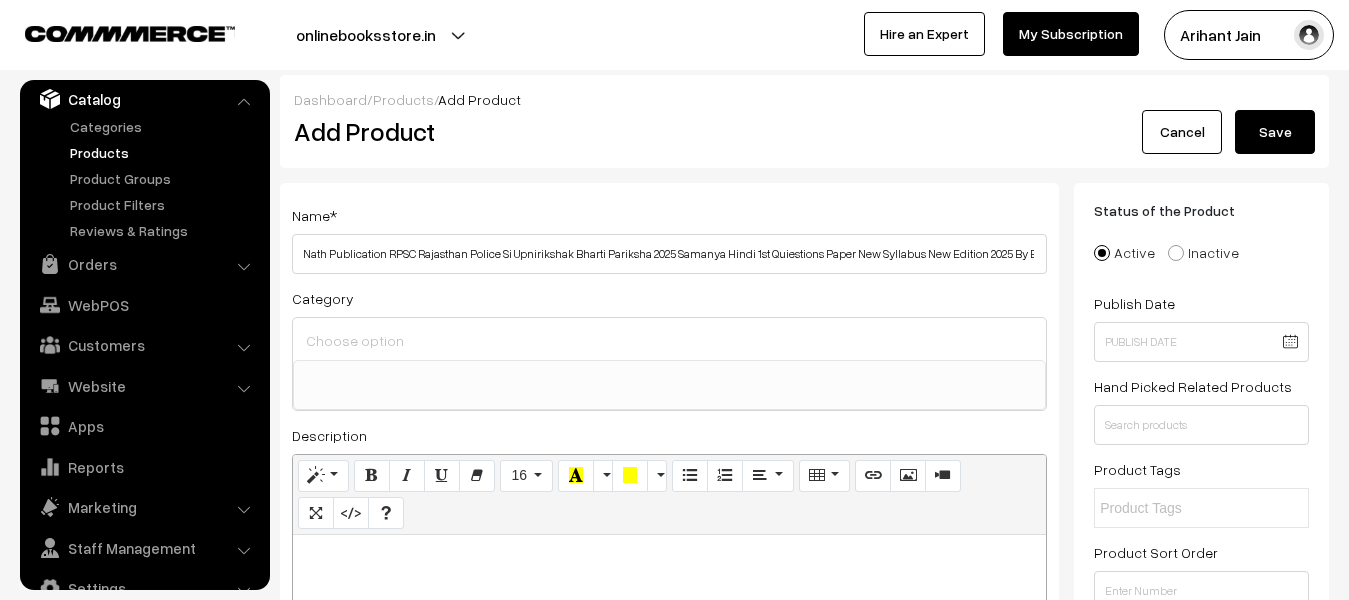 scroll, scrollTop: 0, scrollLeft: 193, axis: horizontal 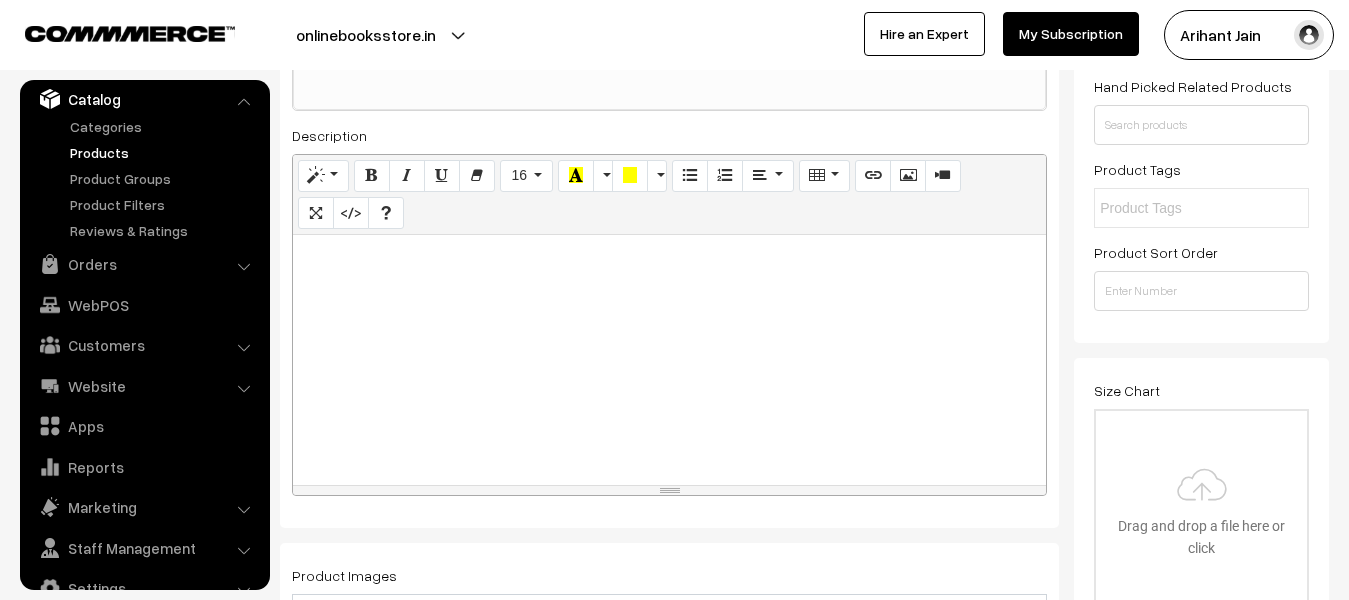 type on "Nath Publication RPSC Rajasthan Police Si Upnirikshak Bharti Pariksha 2025 Samanya Hindi 1st Quiestions Paper New Syllabus New Edition 2025 By Balram Matwa And By Suresh Khadoliya" 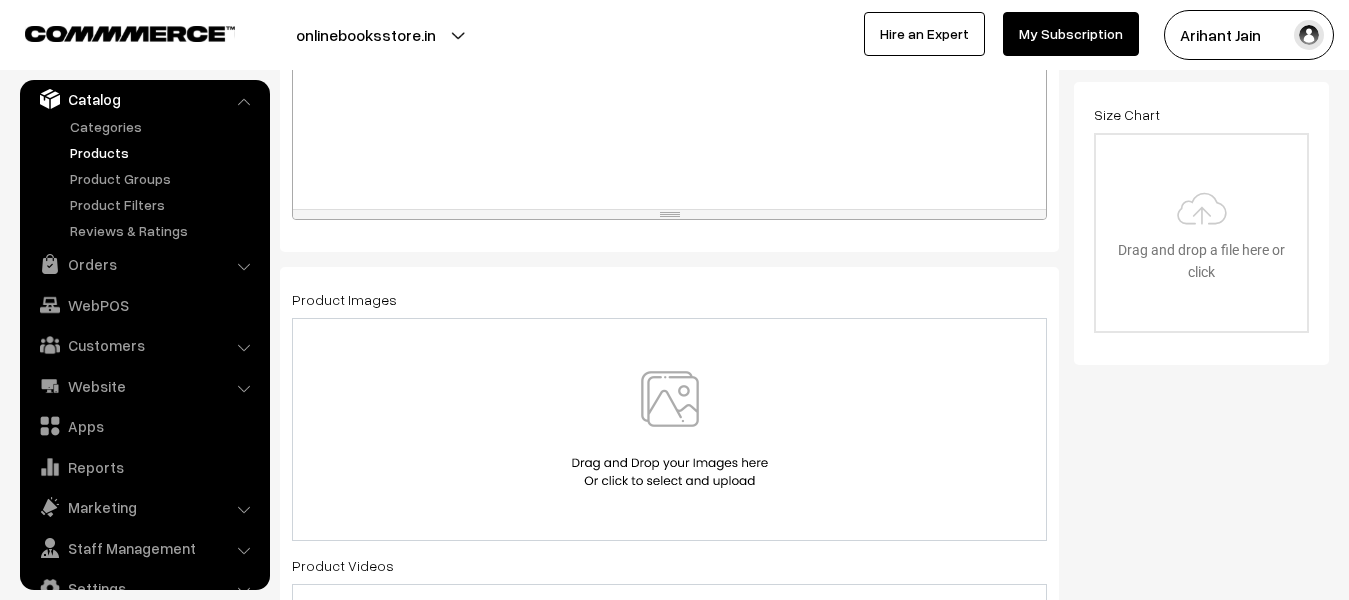 scroll, scrollTop: 600, scrollLeft: 0, axis: vertical 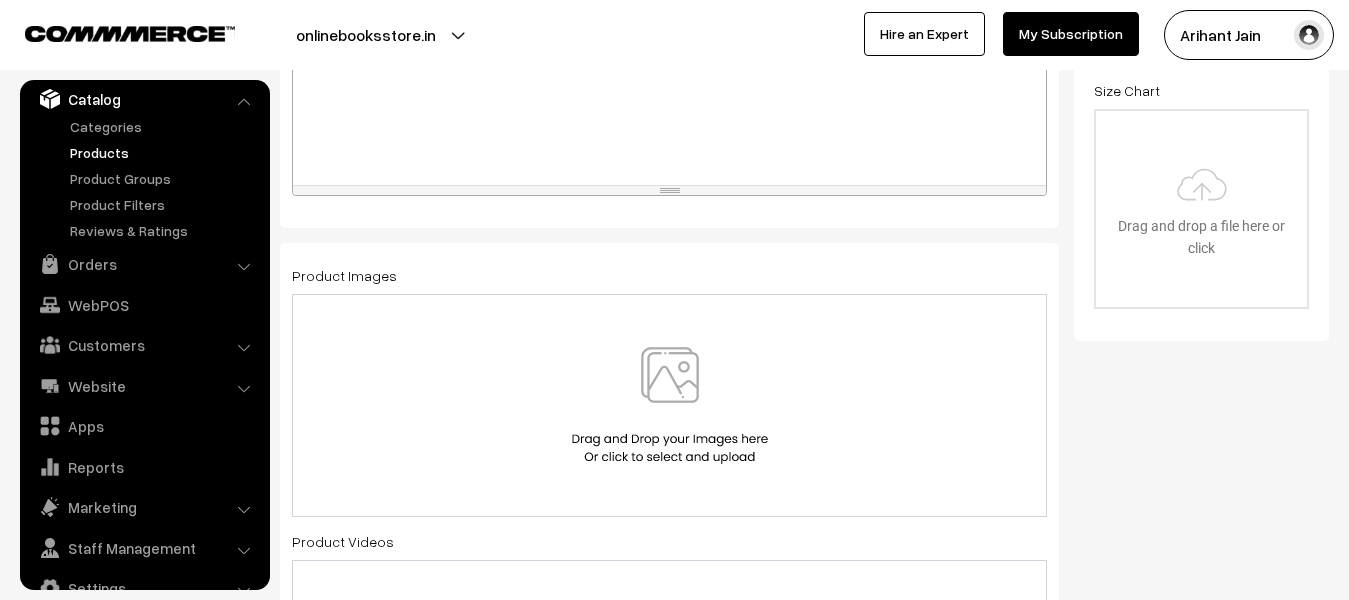click at bounding box center (670, 405) 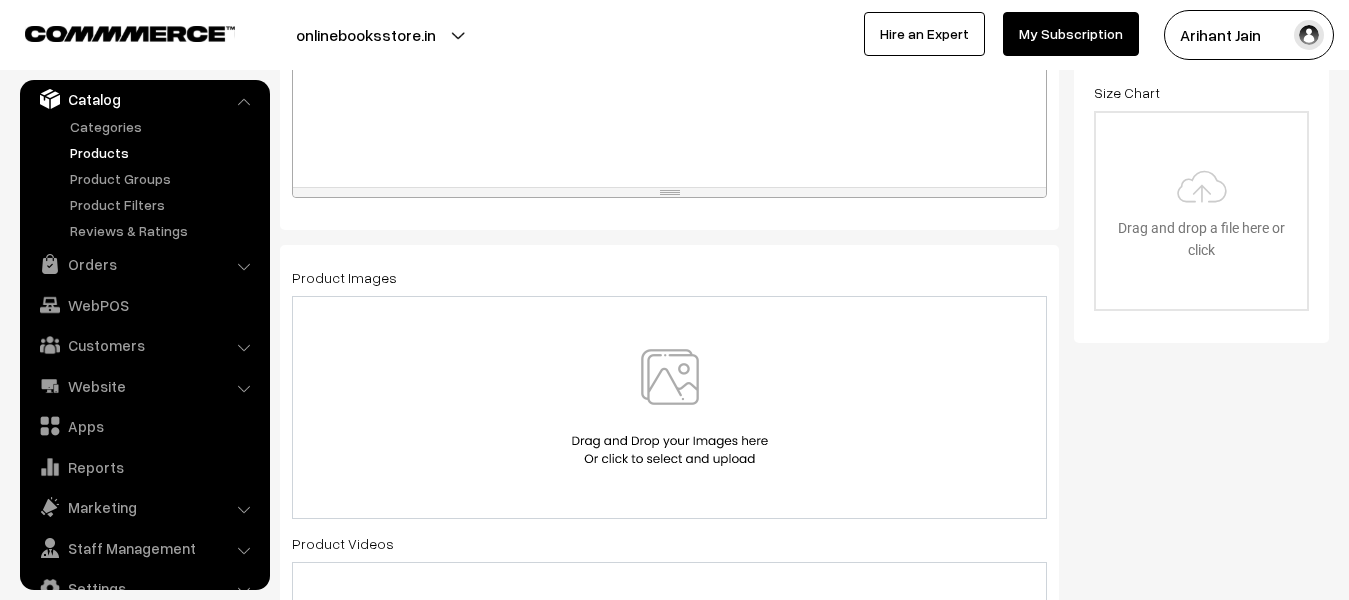 scroll, scrollTop: 600, scrollLeft: 0, axis: vertical 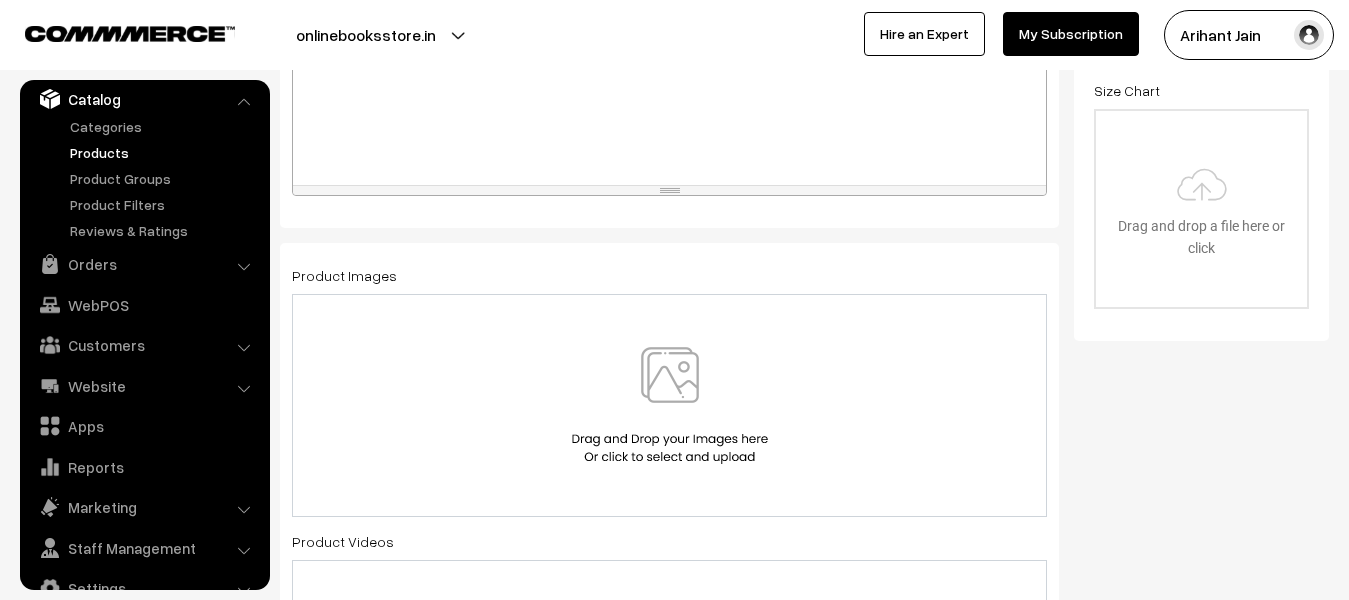 click at bounding box center [670, 405] 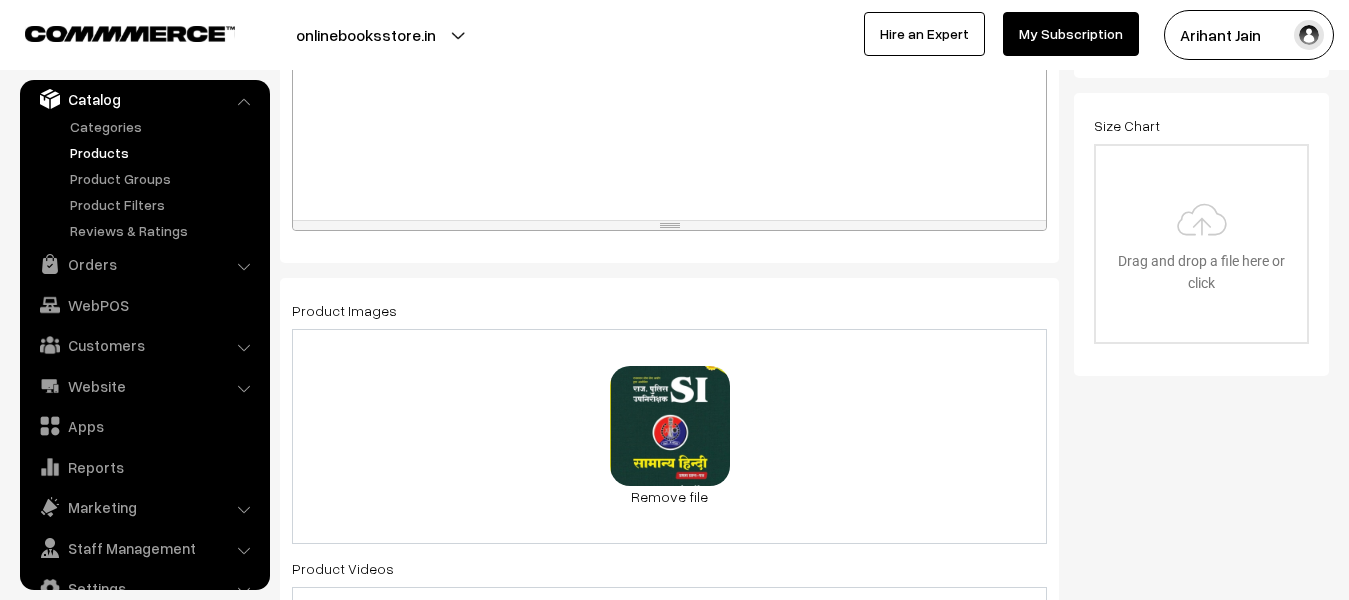 scroll, scrollTop: 600, scrollLeft: 0, axis: vertical 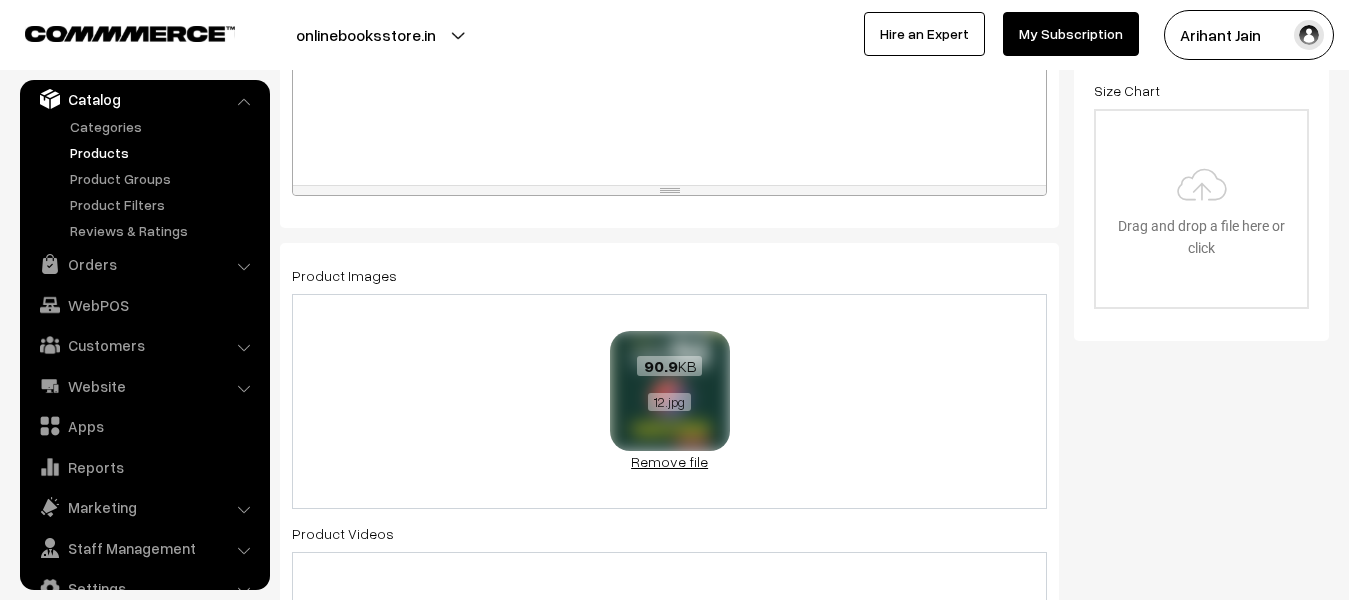 click on "Remove file" at bounding box center [670, 461] 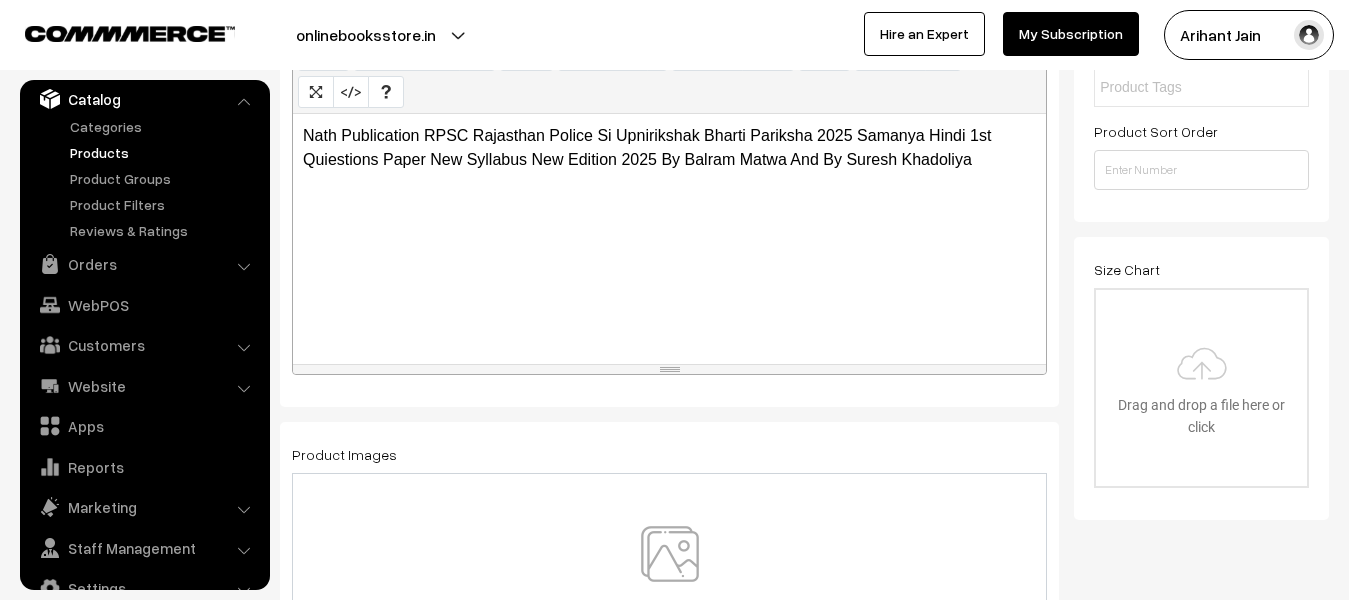 scroll, scrollTop: 400, scrollLeft: 0, axis: vertical 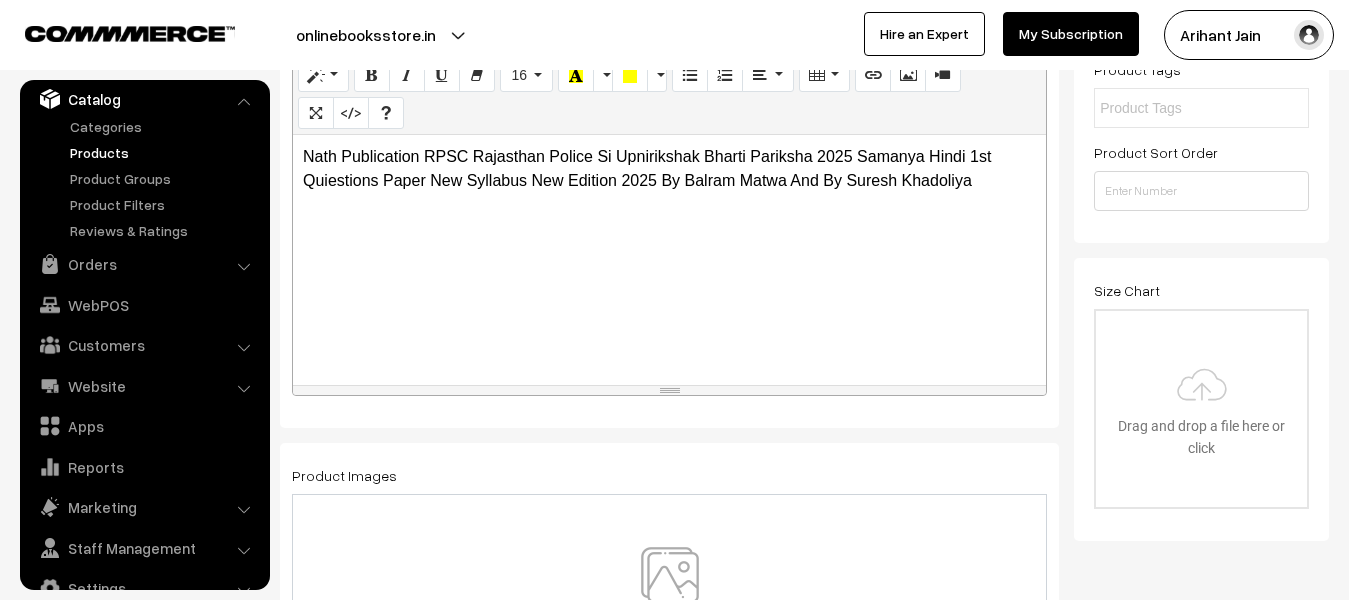 click on "Nath Publication RPSC Rajasthan Police Si Upnirikshak Bharti Pariksha 2025 Samanya Hindi 1st Quiestions Paper New Syllabus New Edition 2025 By Balram Matwa And By Suresh Khadoliya" at bounding box center (669, 169) 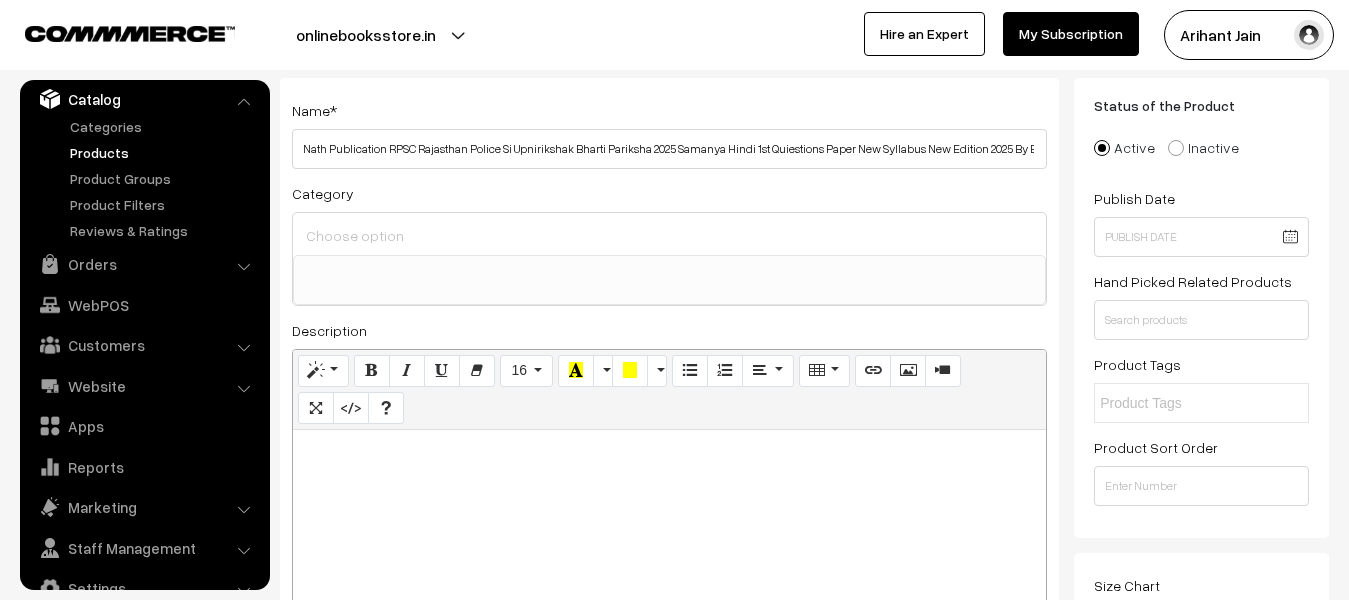 scroll, scrollTop: 100, scrollLeft: 0, axis: vertical 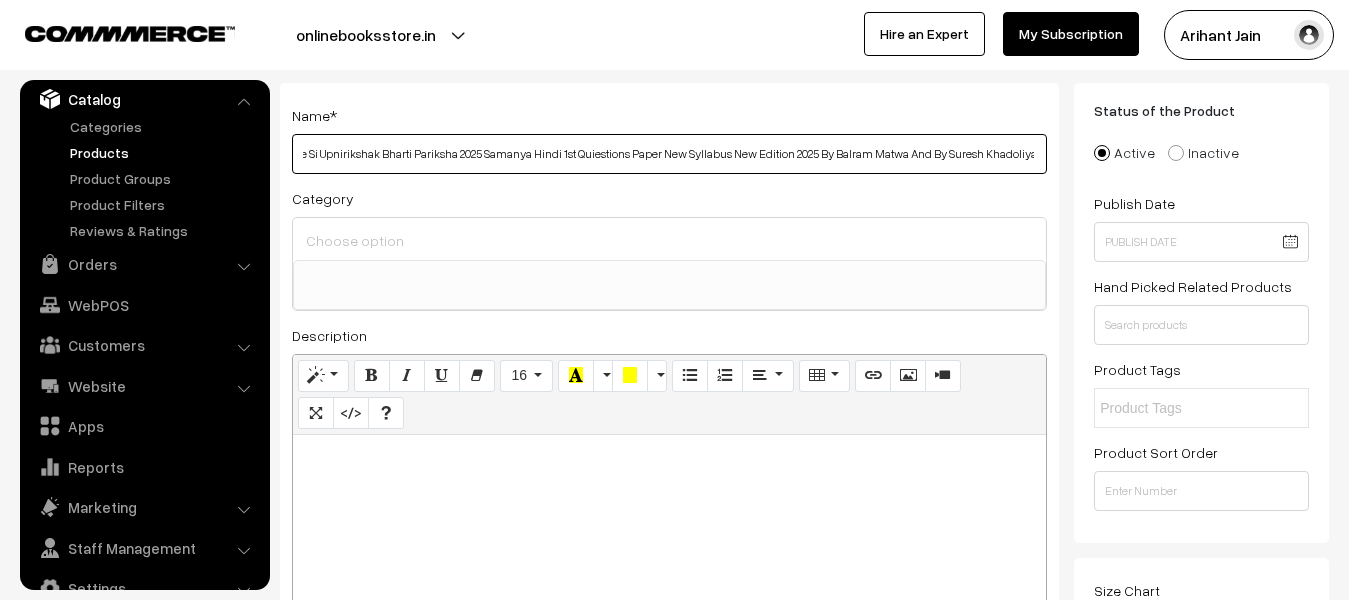 drag, startPoint x: 303, startPoint y: 156, endPoint x: 1258, endPoint y: 271, distance: 961.8992 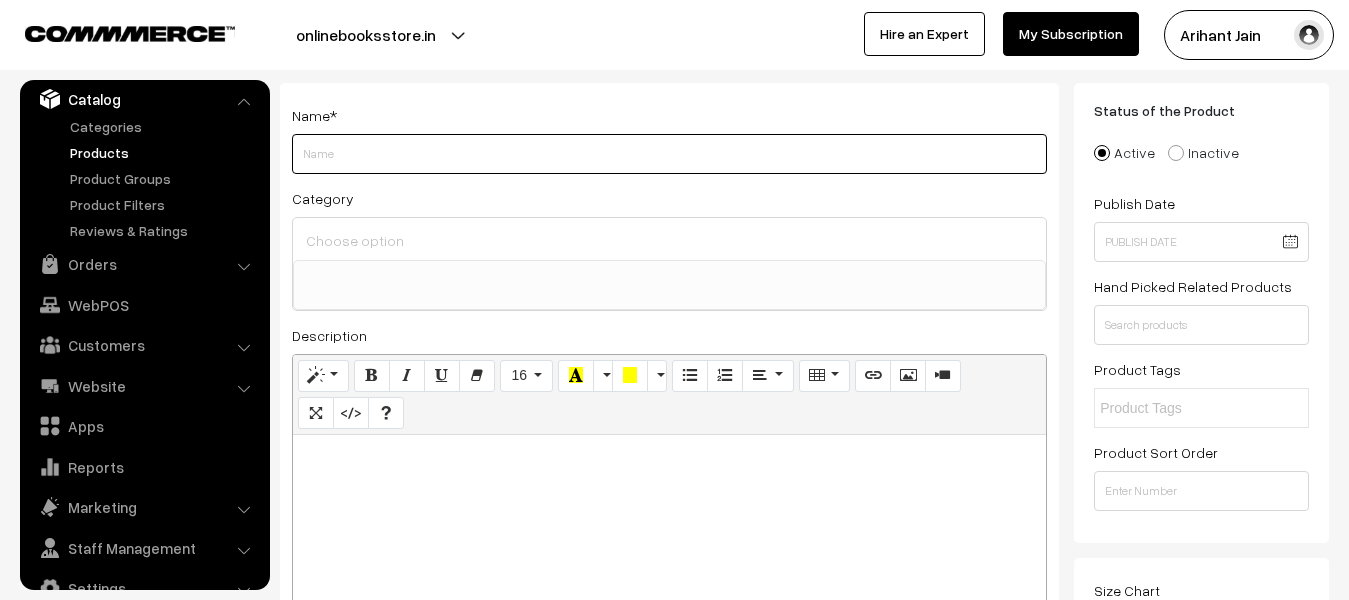 scroll, scrollTop: 0, scrollLeft: 0, axis: both 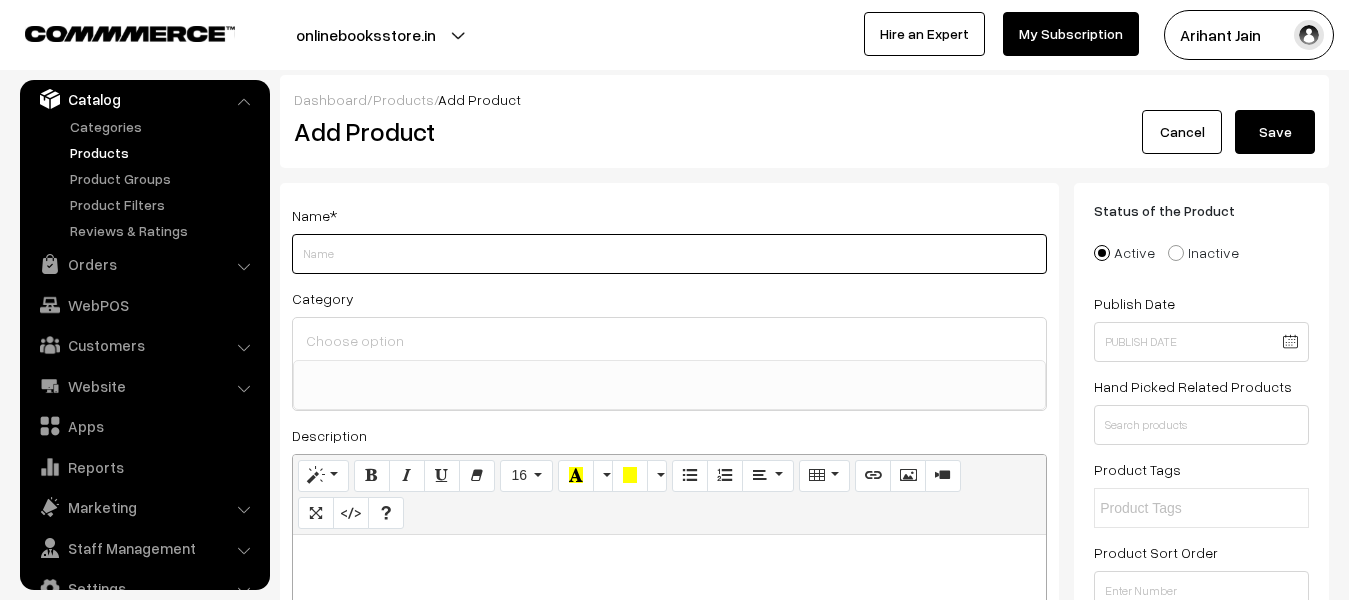 paste on "Nath Publication RPSC Rajasthan Police SI (Upnirikshak ) Bharti Pariksha 2025 Math Avam Reasoning 2nd Questions Papers New Syllabus New Edition 2025 By Nath Publication Team" 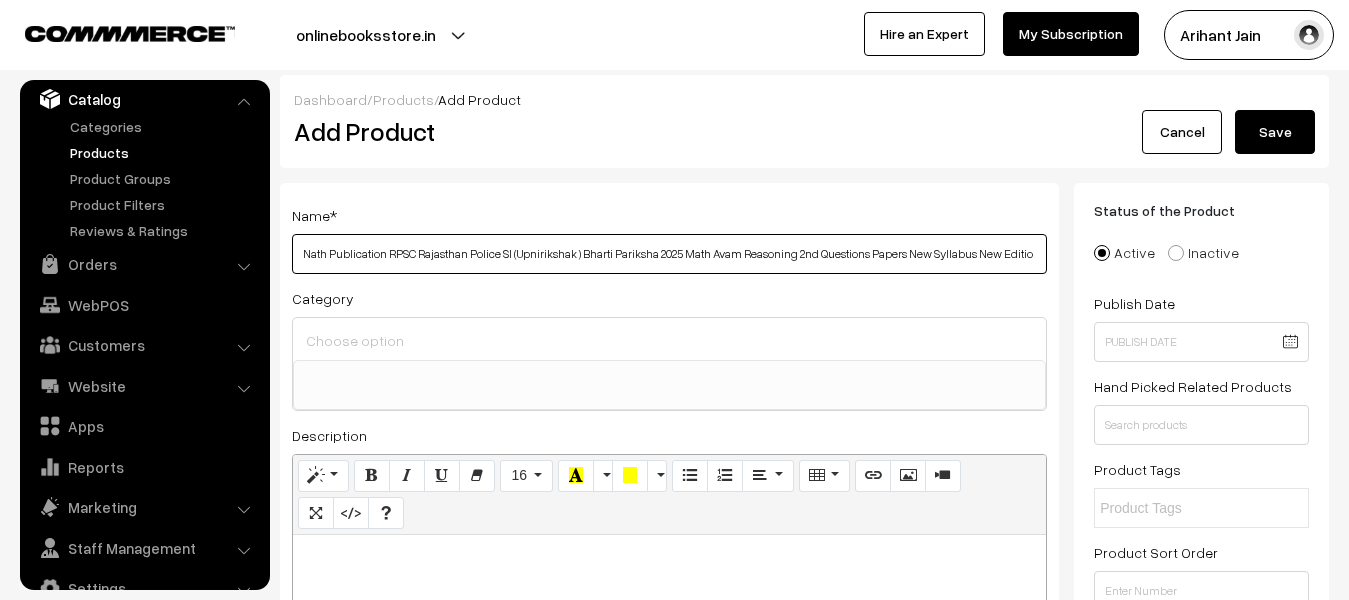 scroll, scrollTop: 0, scrollLeft: 162, axis: horizontal 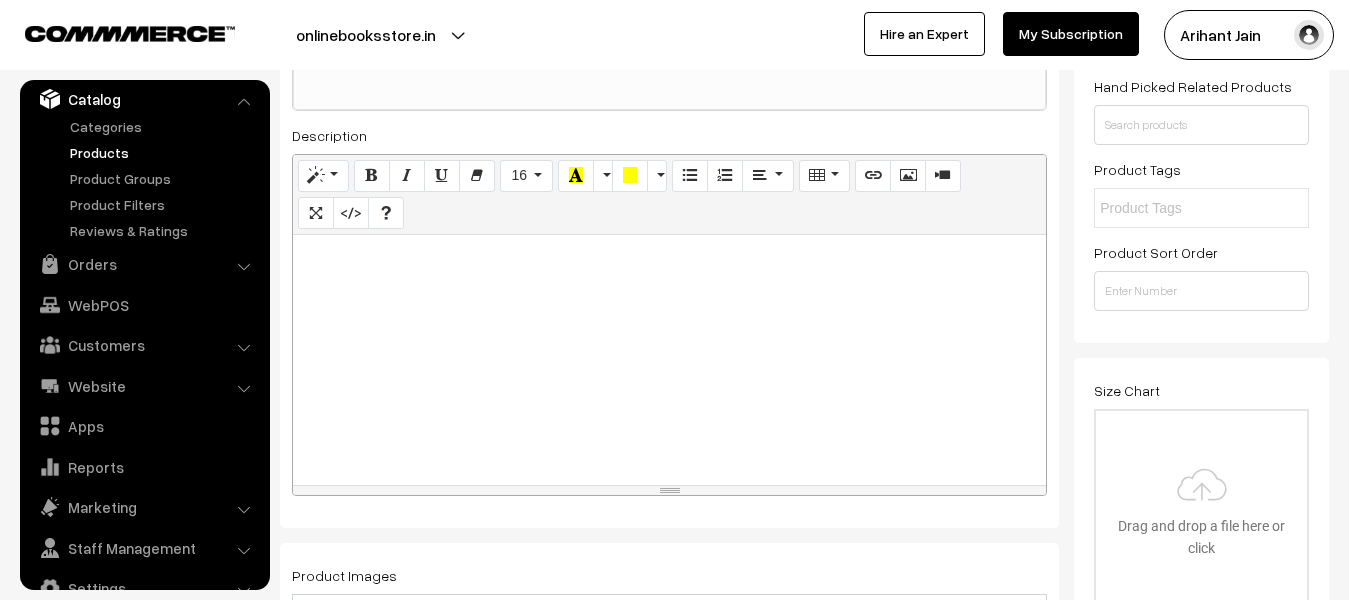 type on "Nath Publication RPSC Rajasthan Police SI (Upnirikshak ) Bharti Pariksha 2025 Math Avam Reasoning 2nd Questions Papers New Syllabus New Edition 2025 By Nath Publication Team" 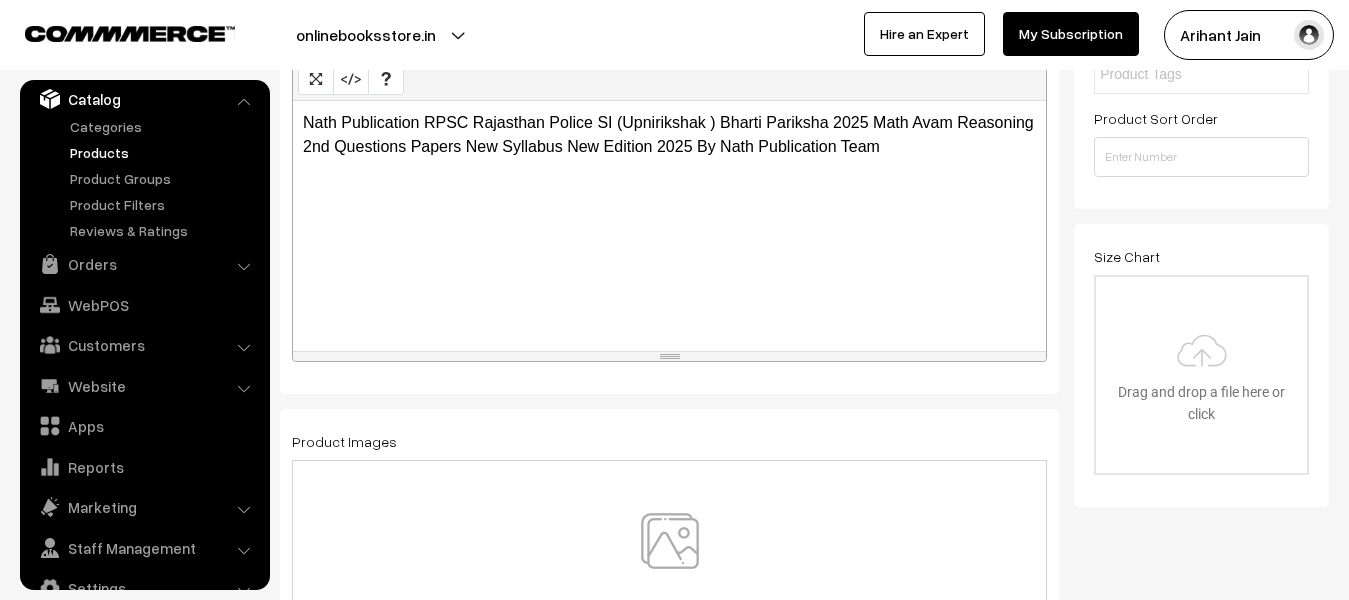 scroll, scrollTop: 600, scrollLeft: 0, axis: vertical 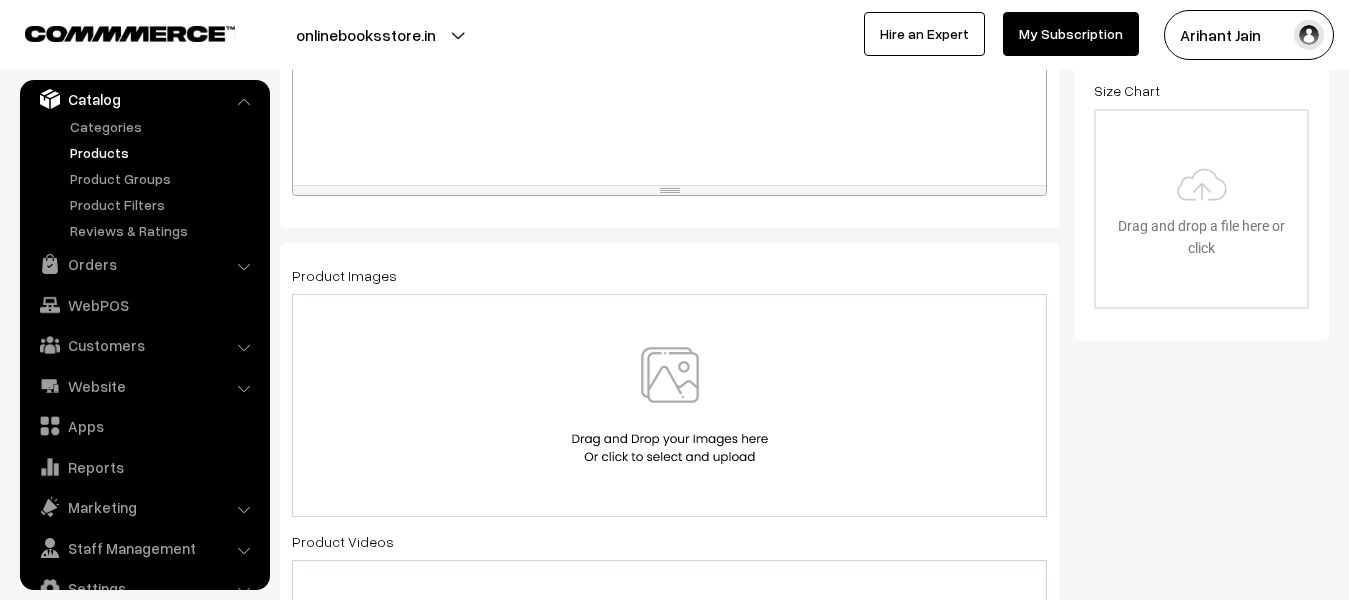 click at bounding box center (670, 405) 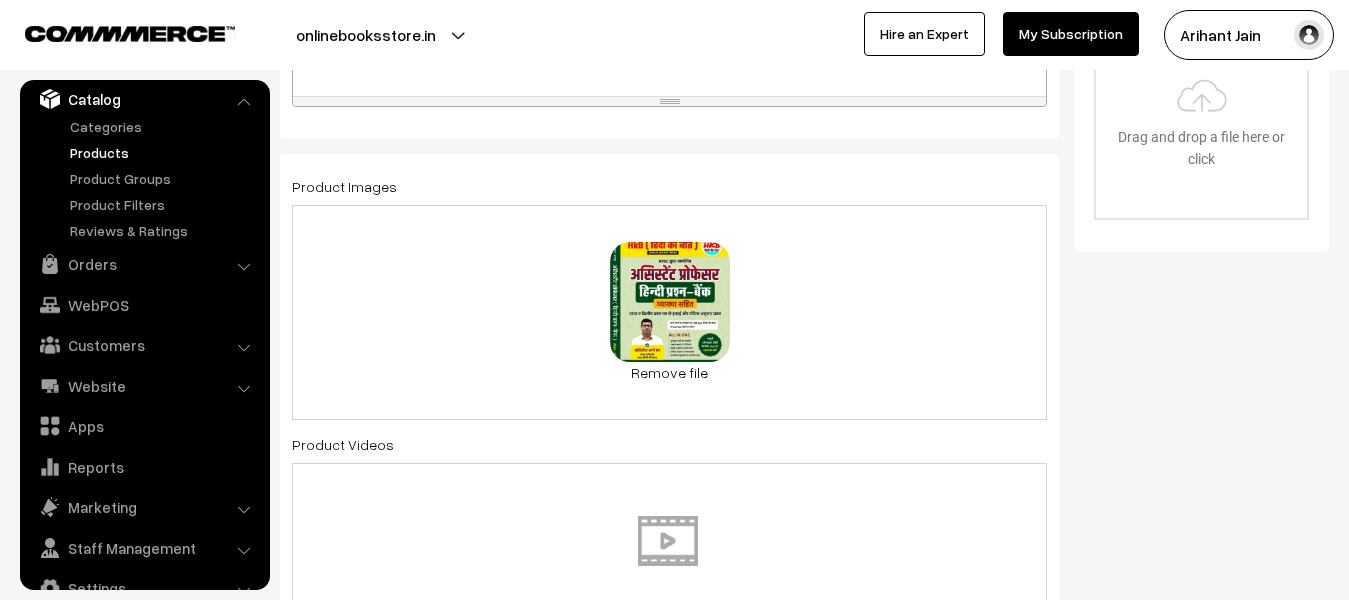 scroll, scrollTop: 800, scrollLeft: 0, axis: vertical 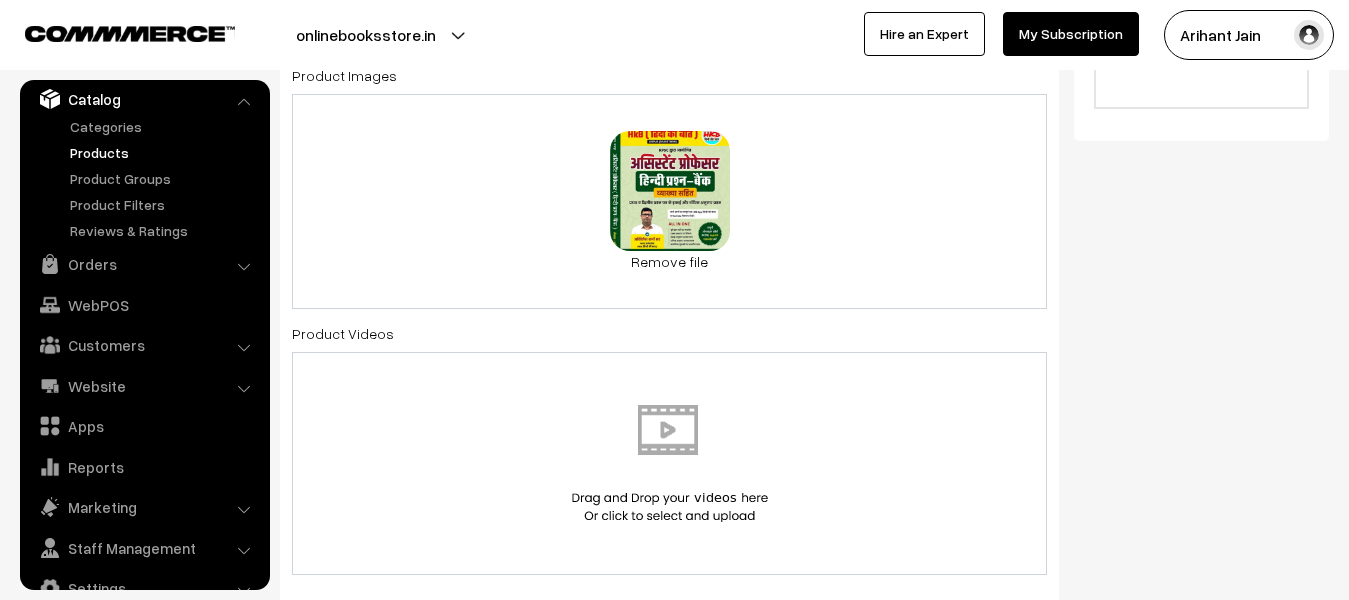 click on "0.2  MB      11.jpg                         Check                                                      Error                                                           Remove file" at bounding box center [669, 201] 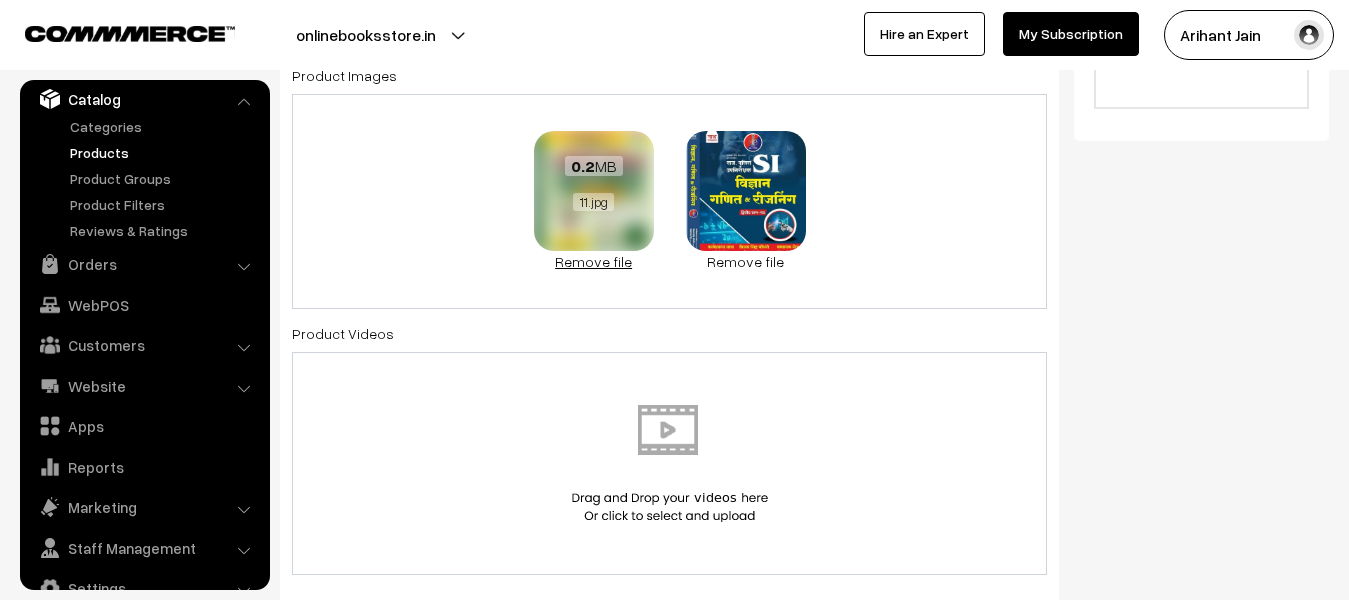 click on "Remove file" at bounding box center [594, 261] 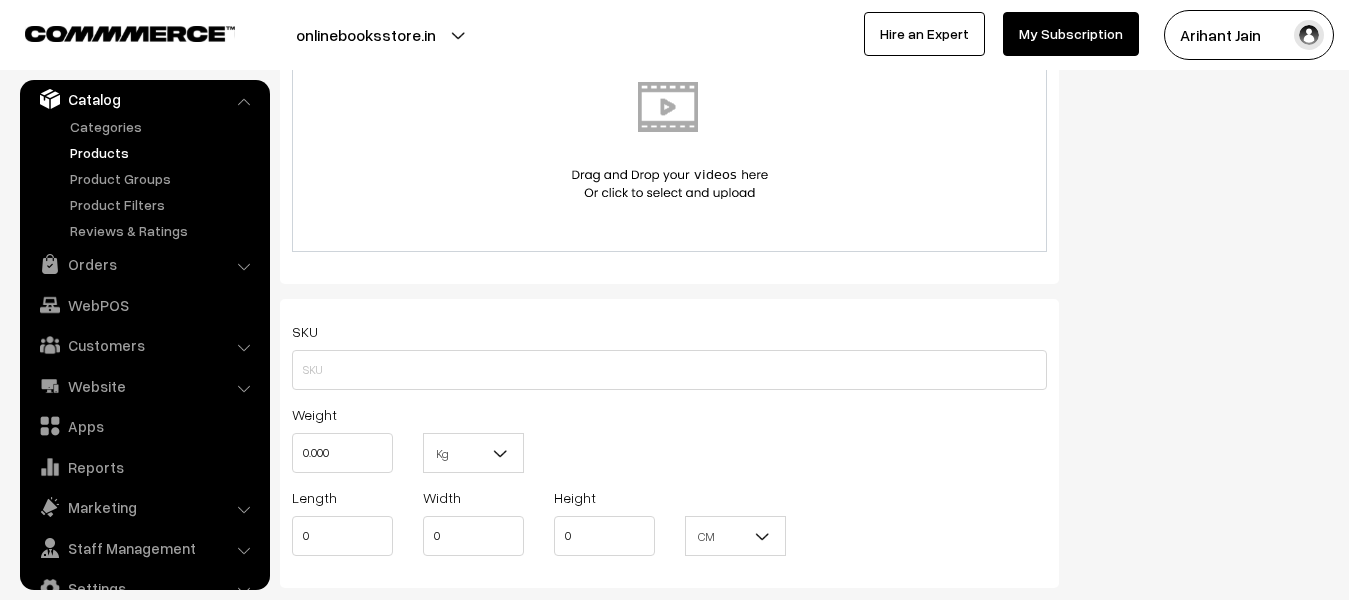 scroll, scrollTop: 1200, scrollLeft: 0, axis: vertical 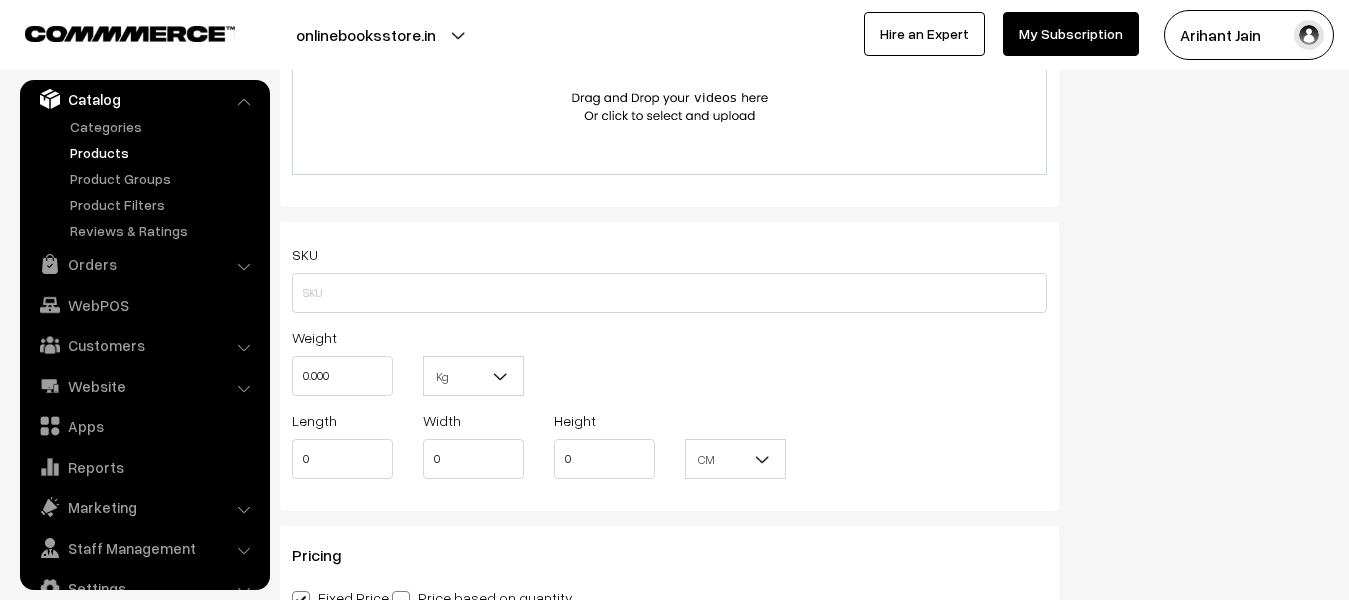 click on "Weight
0.000" at bounding box center (342, 360) 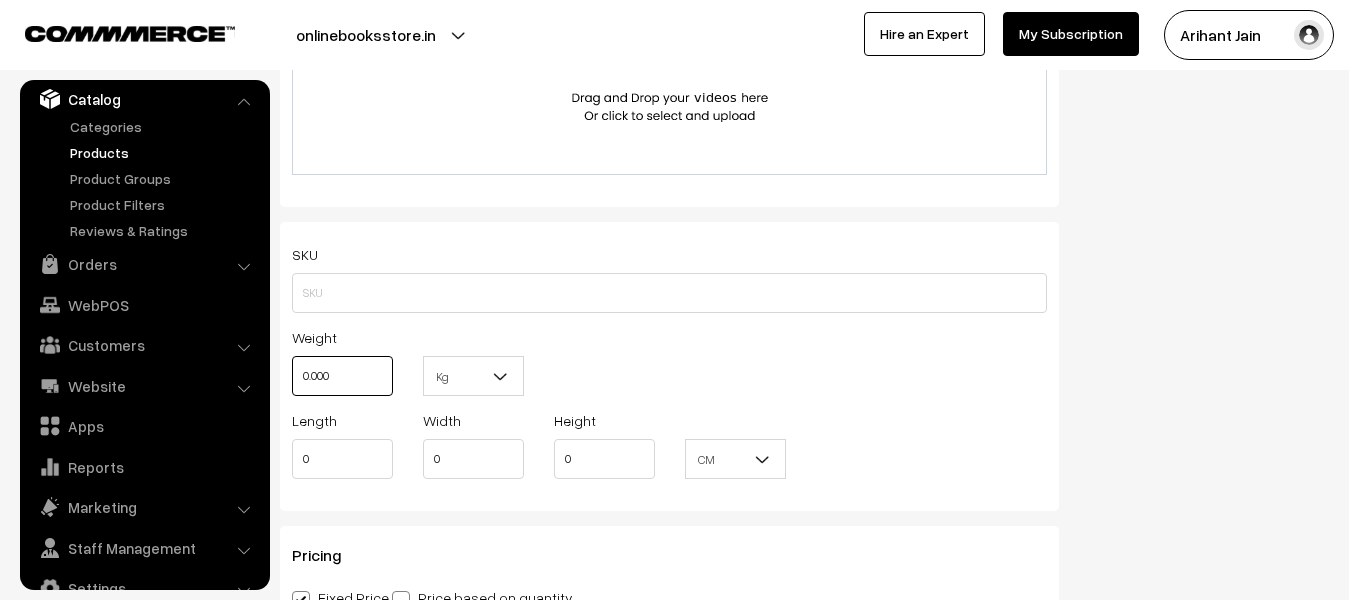 click on "0.000" at bounding box center (342, 376) 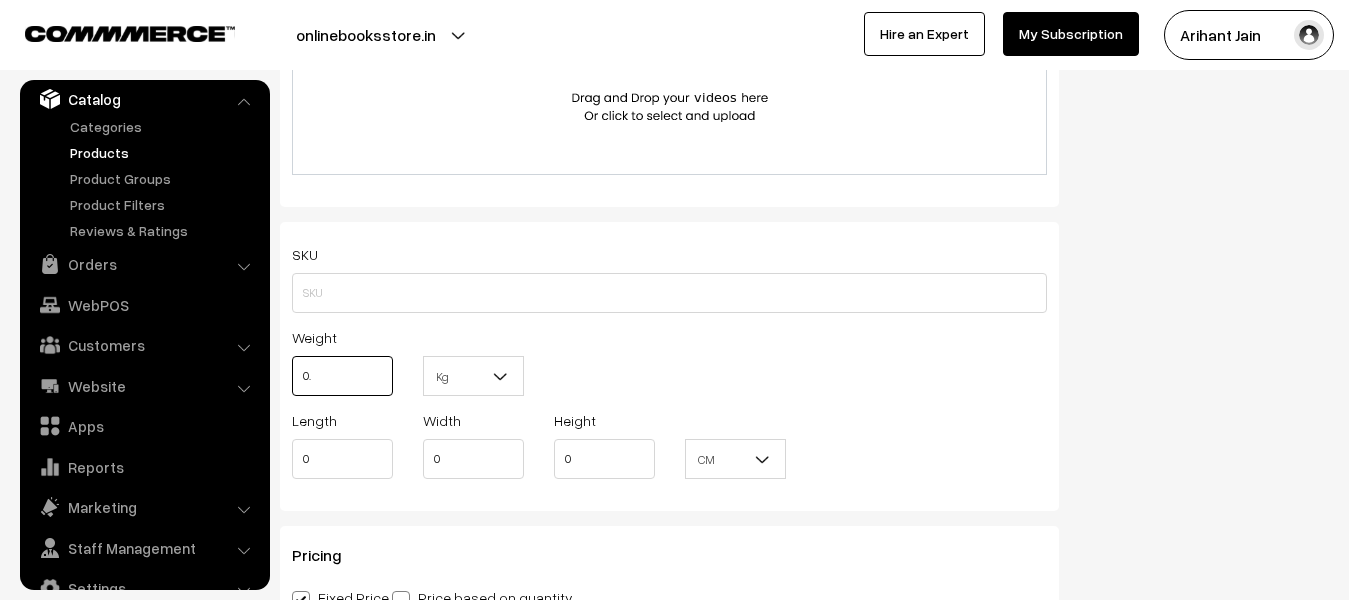 type on "0" 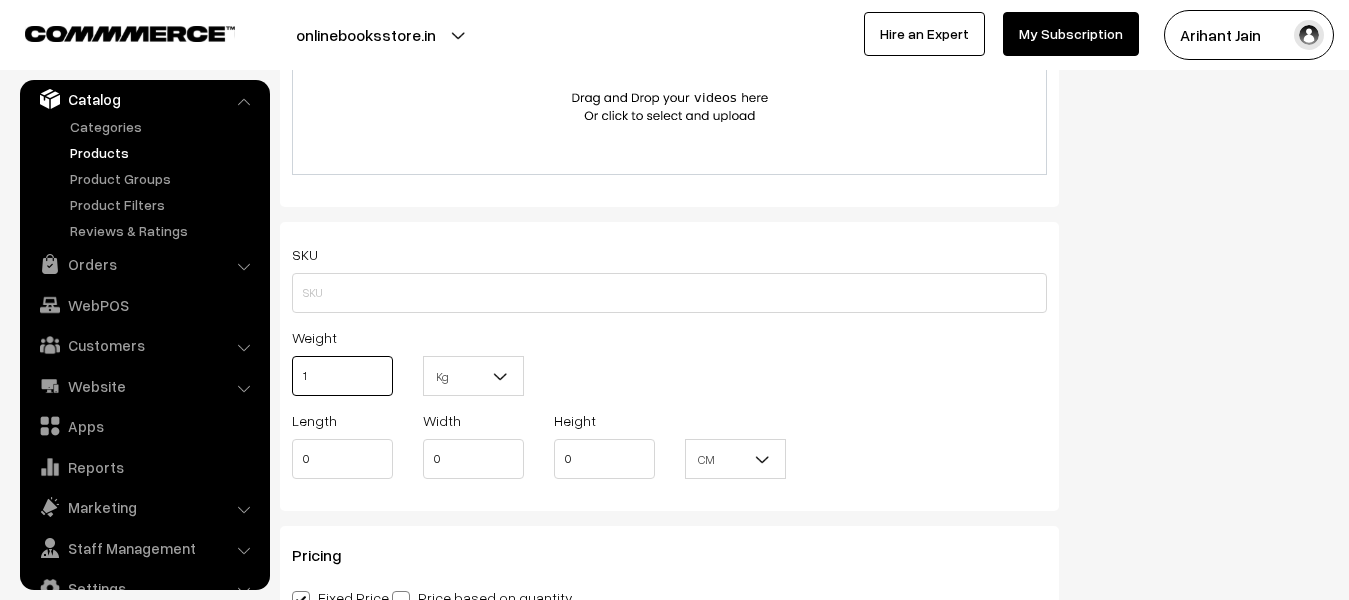 type on "1" 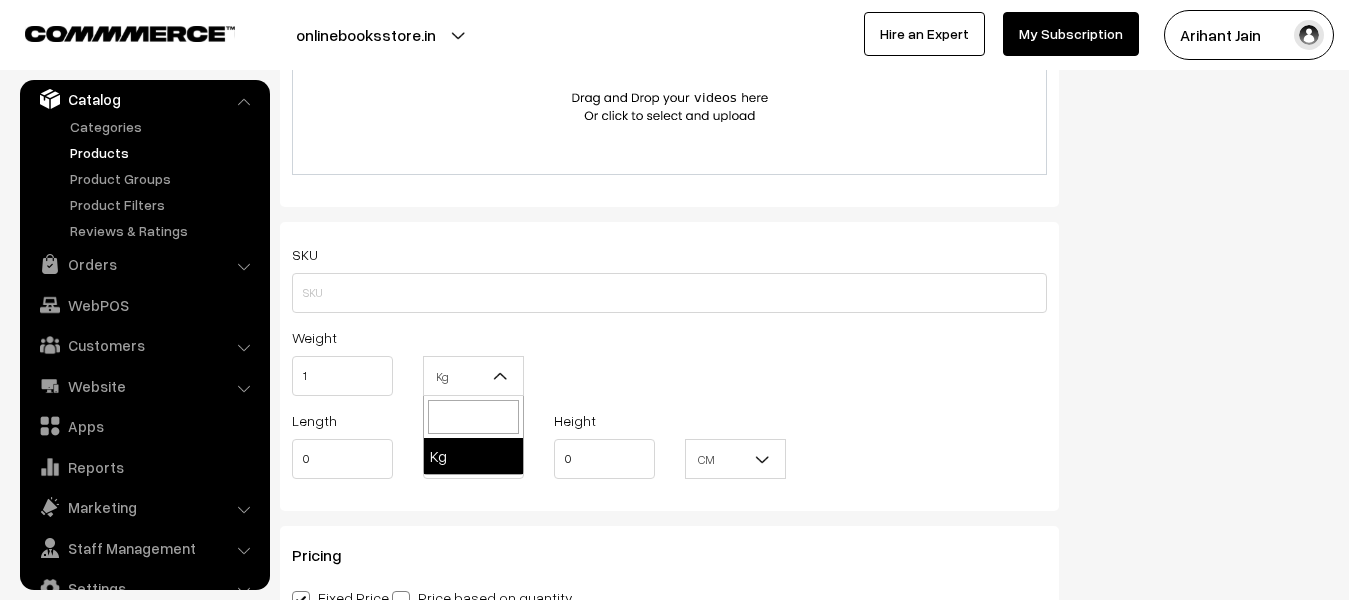 click on "Kg" at bounding box center (473, 376) 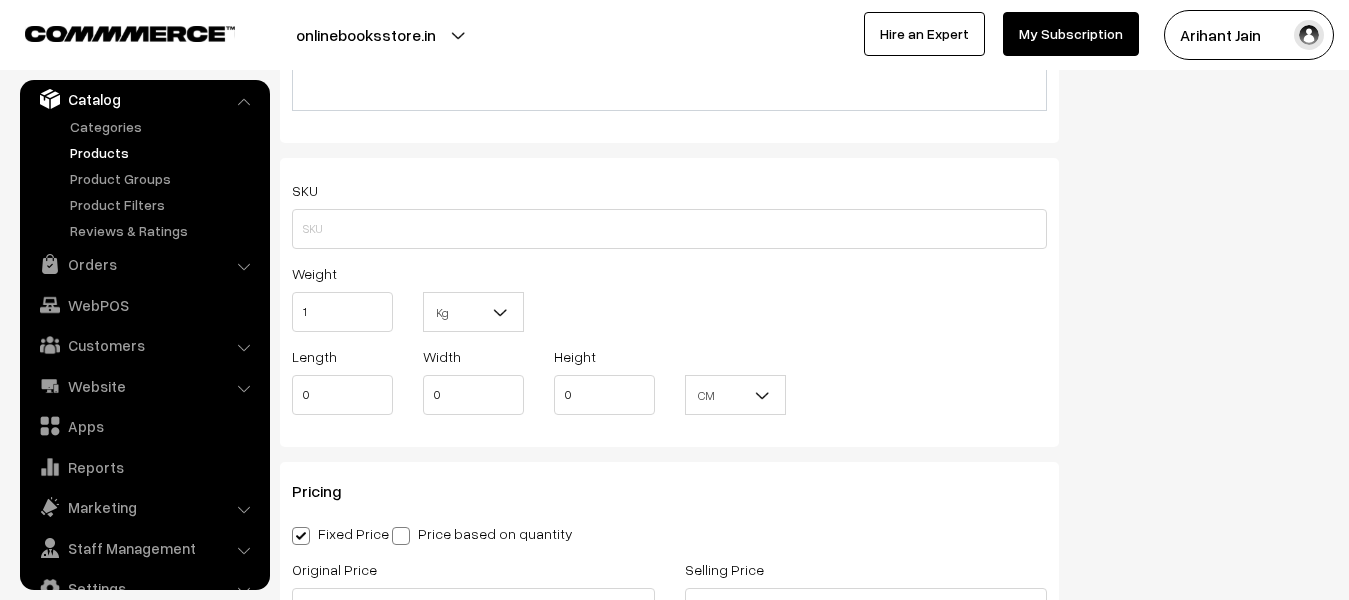 scroll, scrollTop: 1400, scrollLeft: 0, axis: vertical 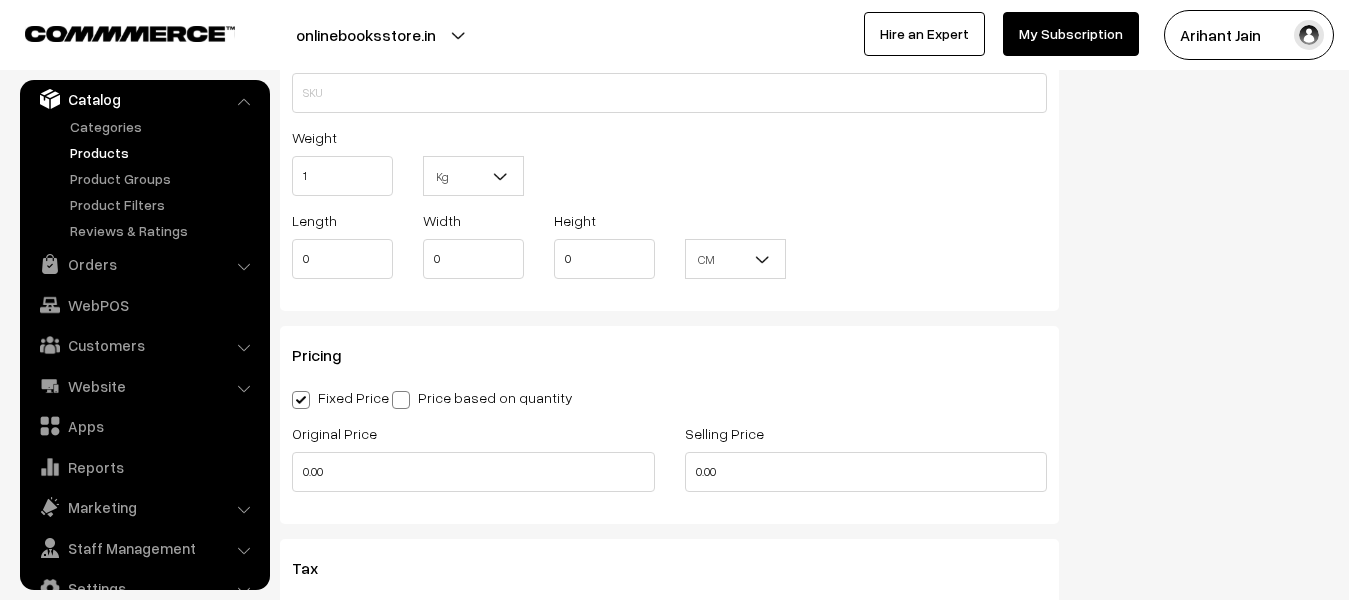 click on "Original Price
0.00" at bounding box center (473, 462) 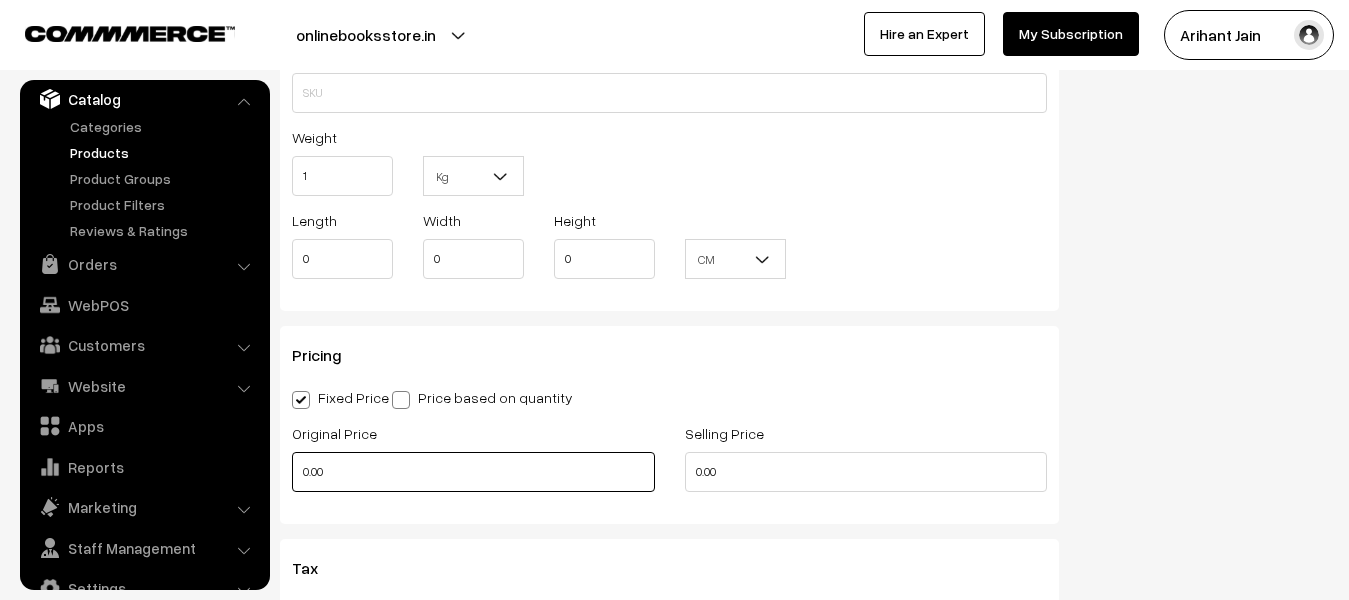 click on "0.00" at bounding box center [473, 472] 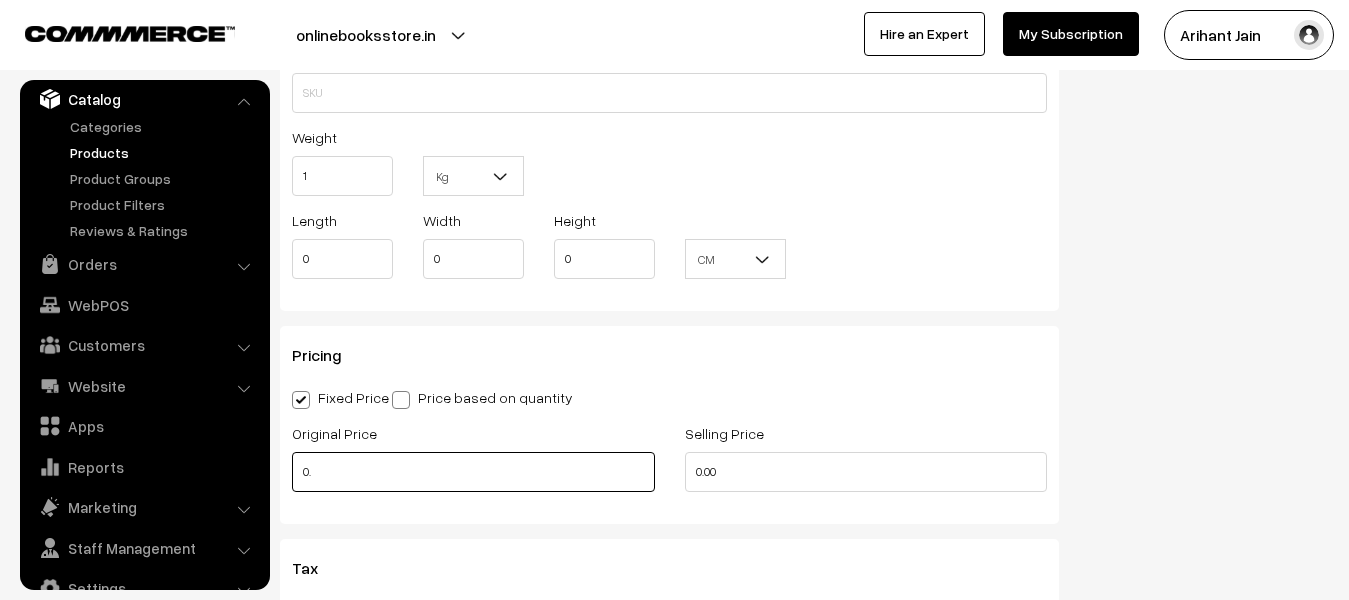 type on "0" 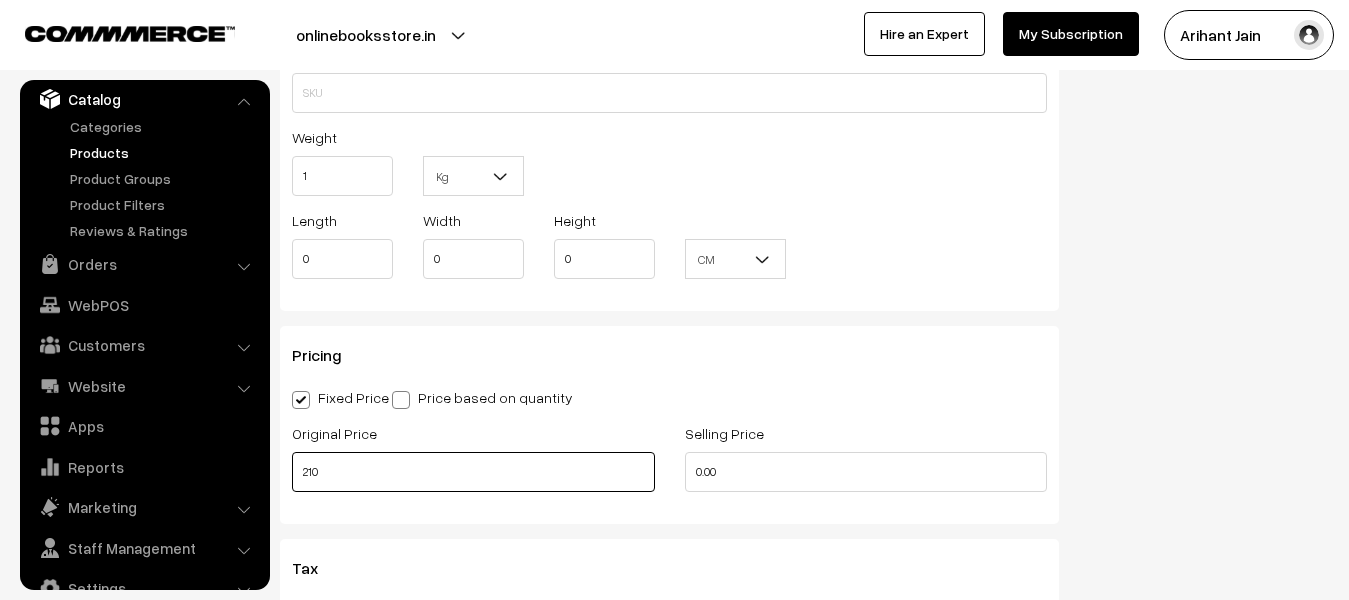 type on "210" 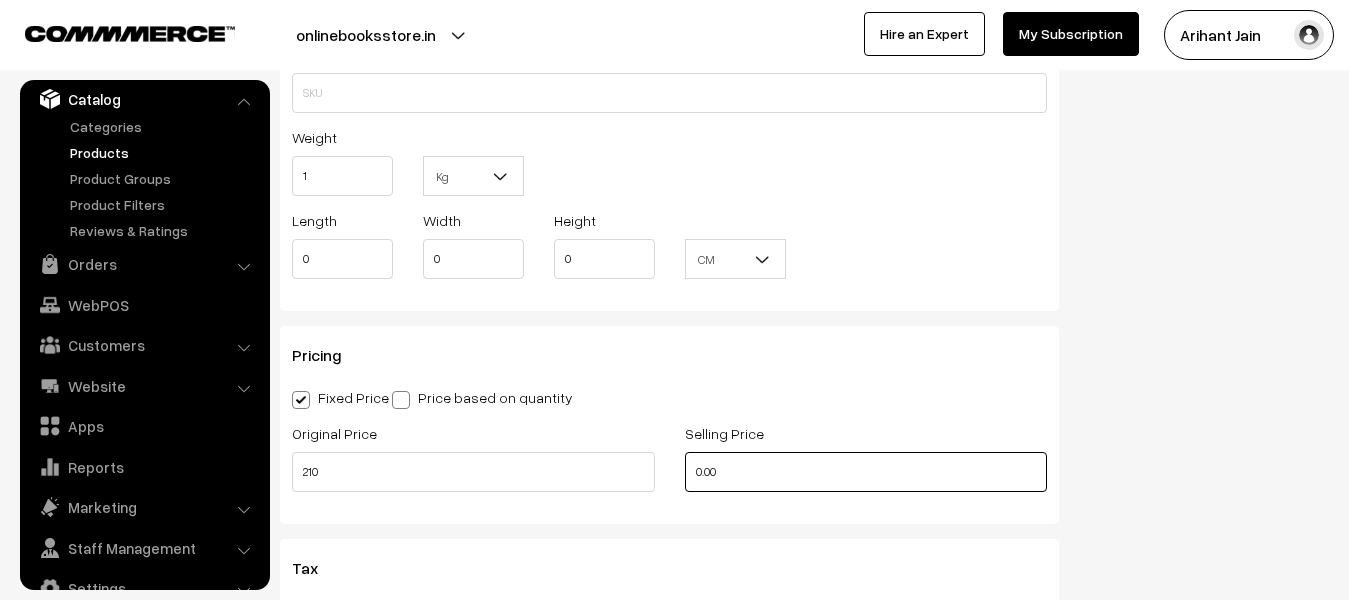 click on "0.00" at bounding box center (866, 472) 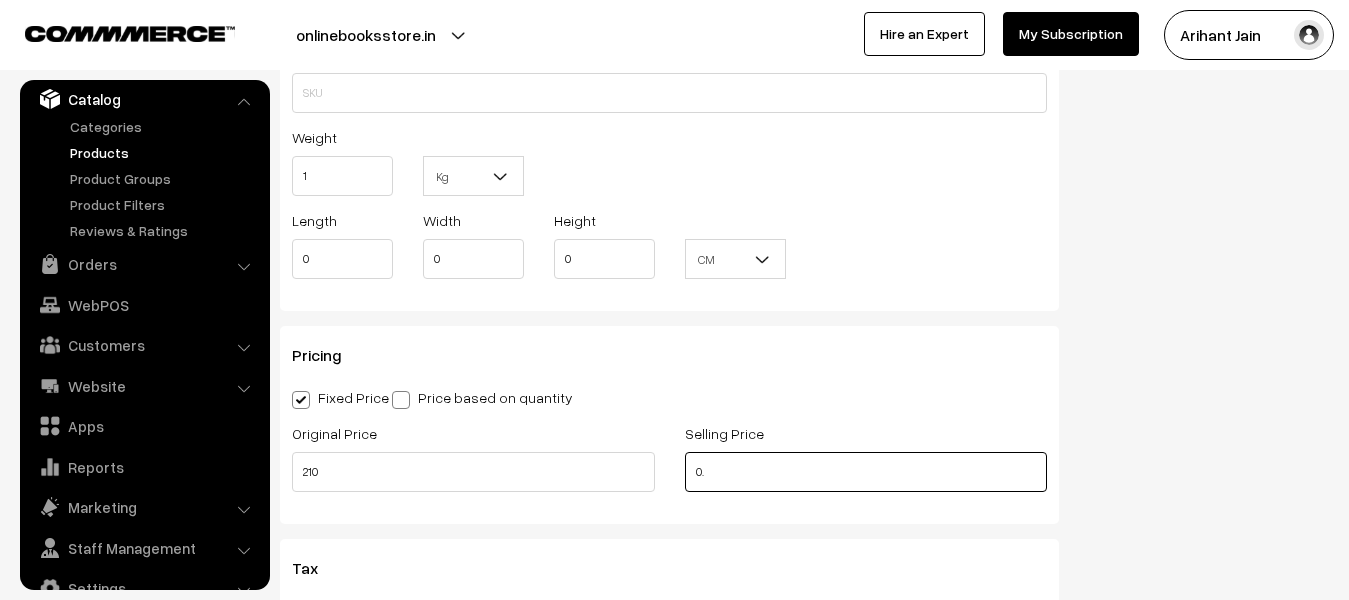 type on "0" 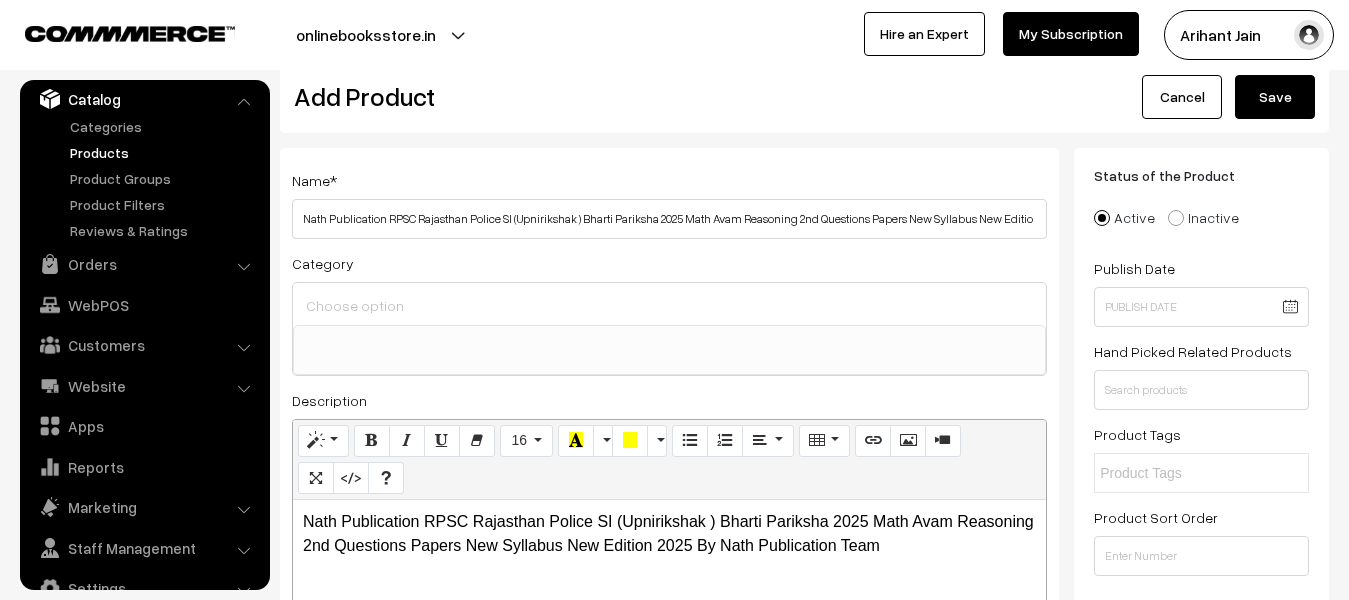 scroll, scrollTop: 0, scrollLeft: 0, axis: both 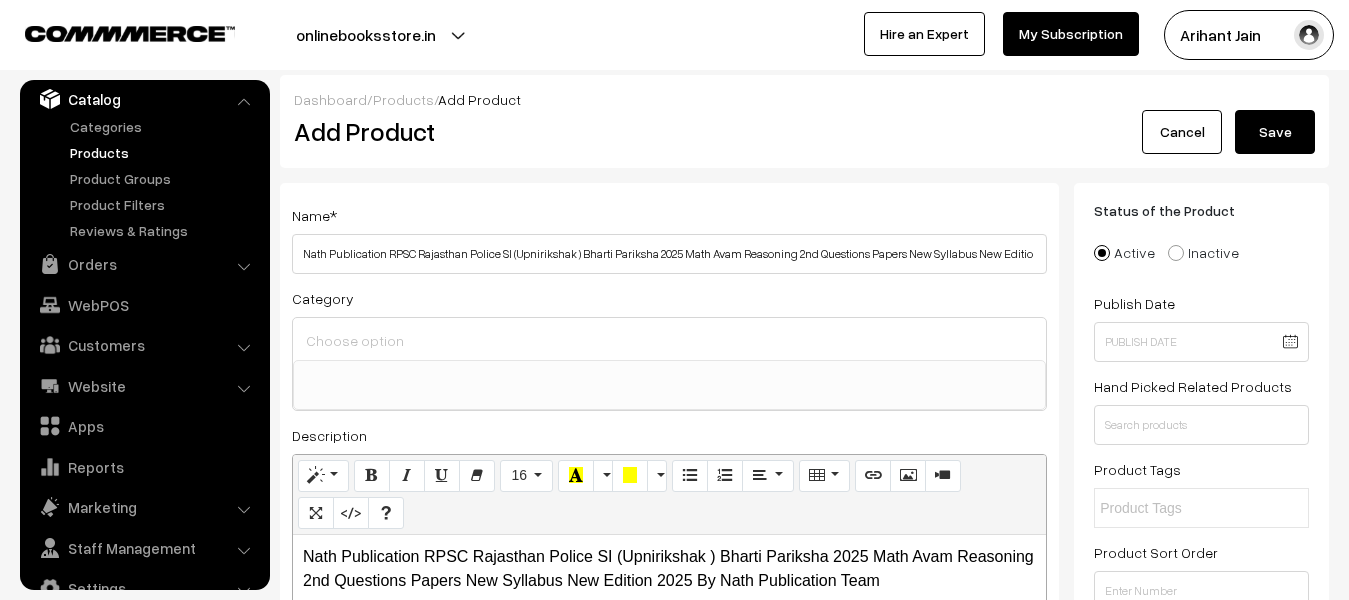 type on "190" 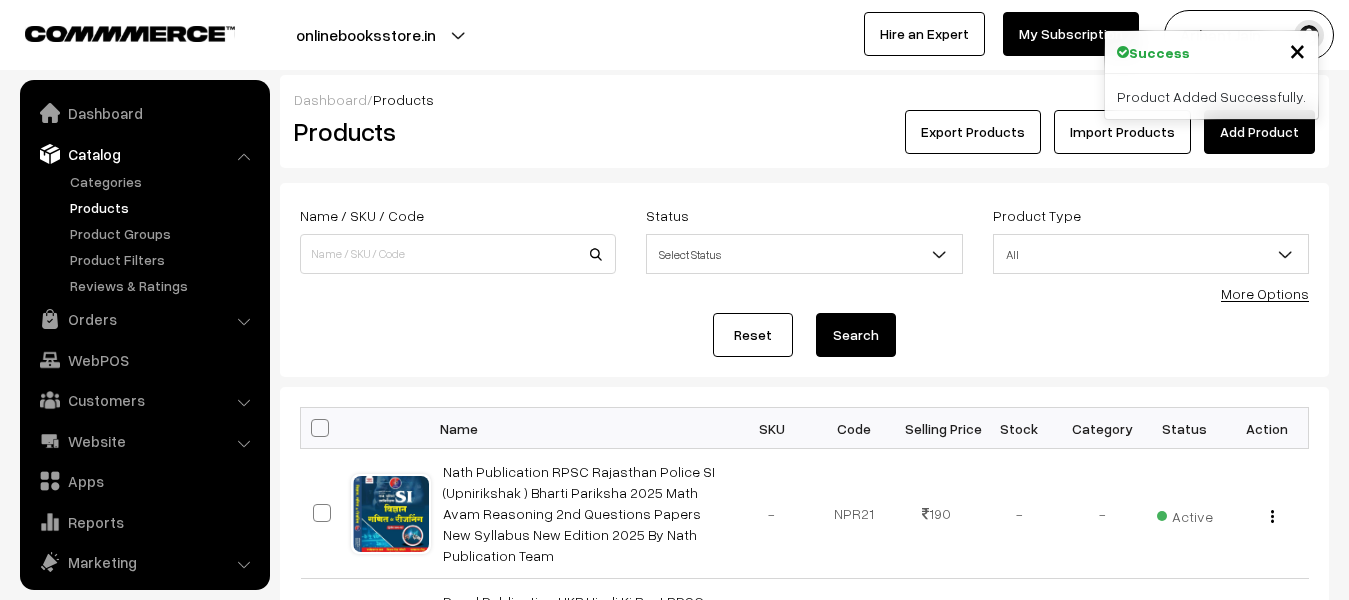 scroll, scrollTop: 100, scrollLeft: 0, axis: vertical 